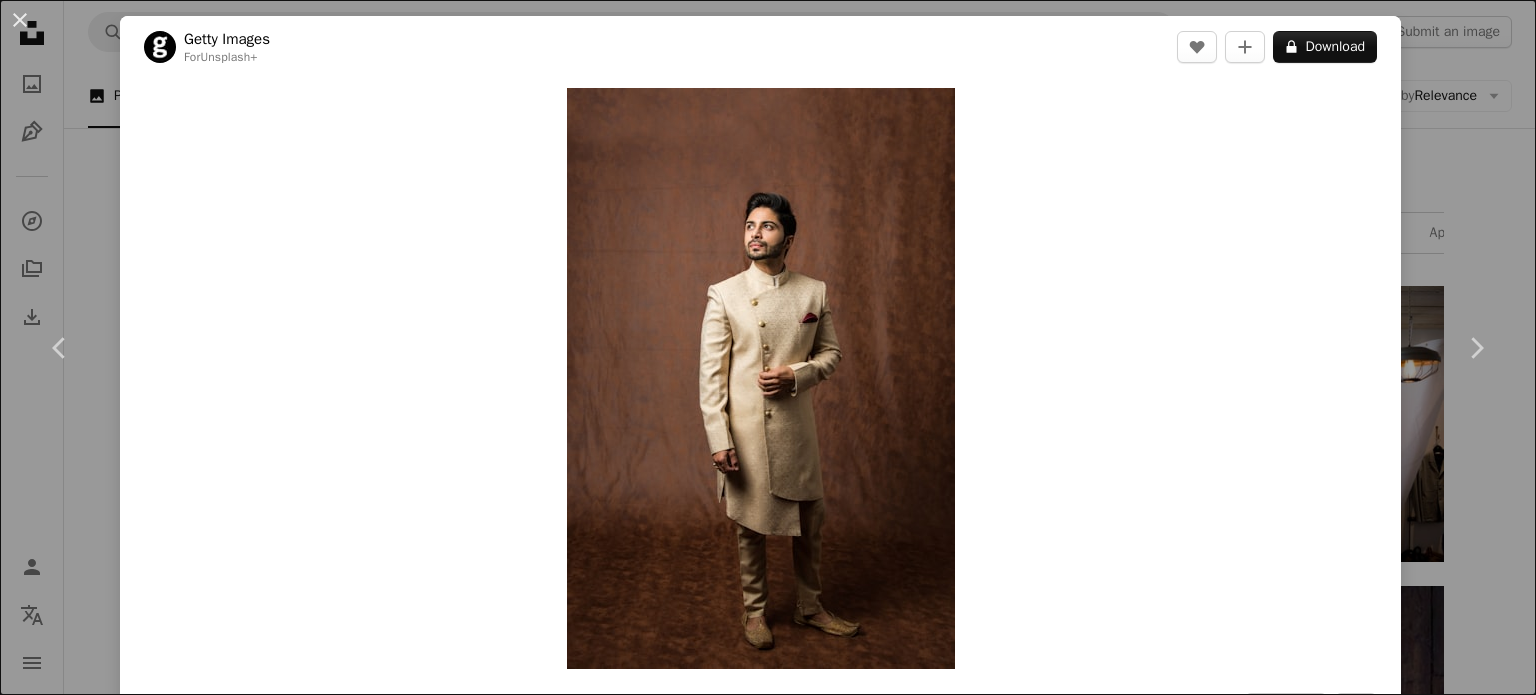 scroll, scrollTop: 4500, scrollLeft: 0, axis: vertical 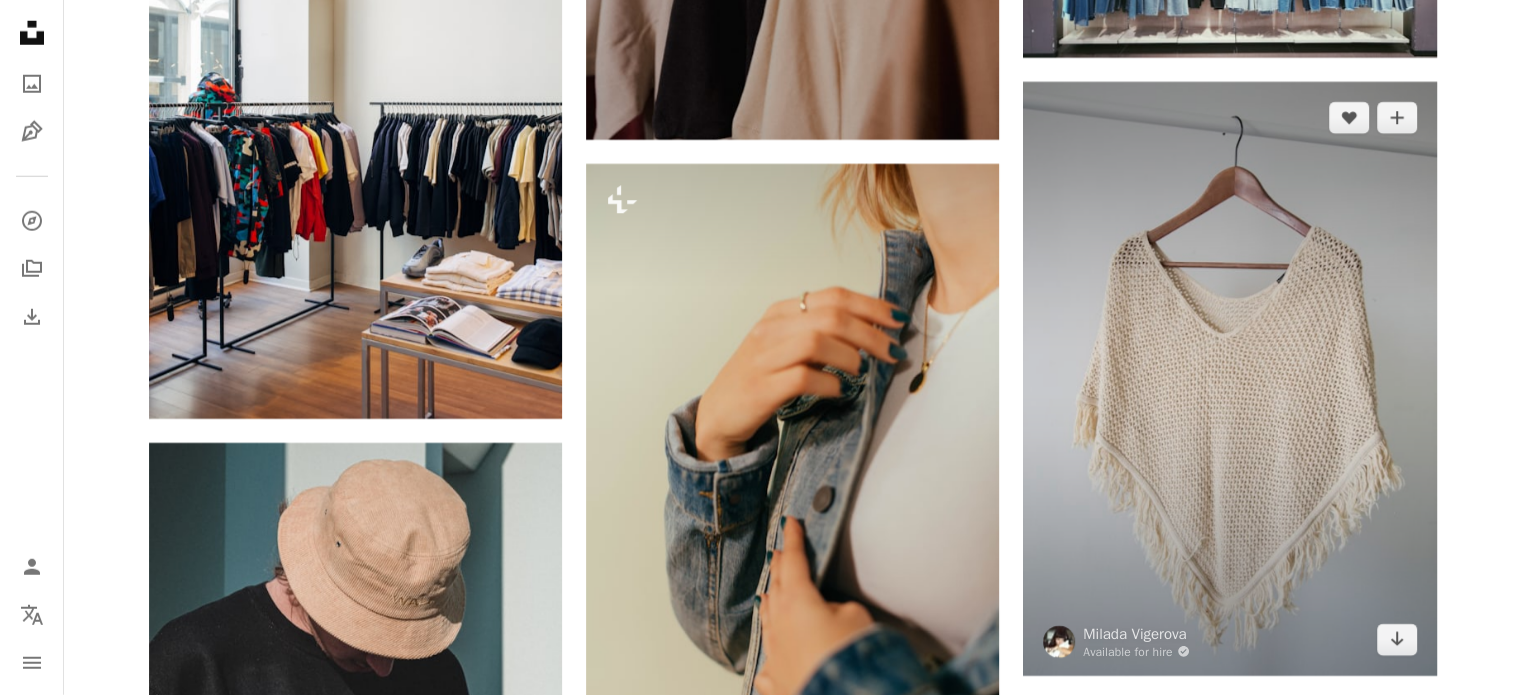 click at bounding box center (1229, 379) 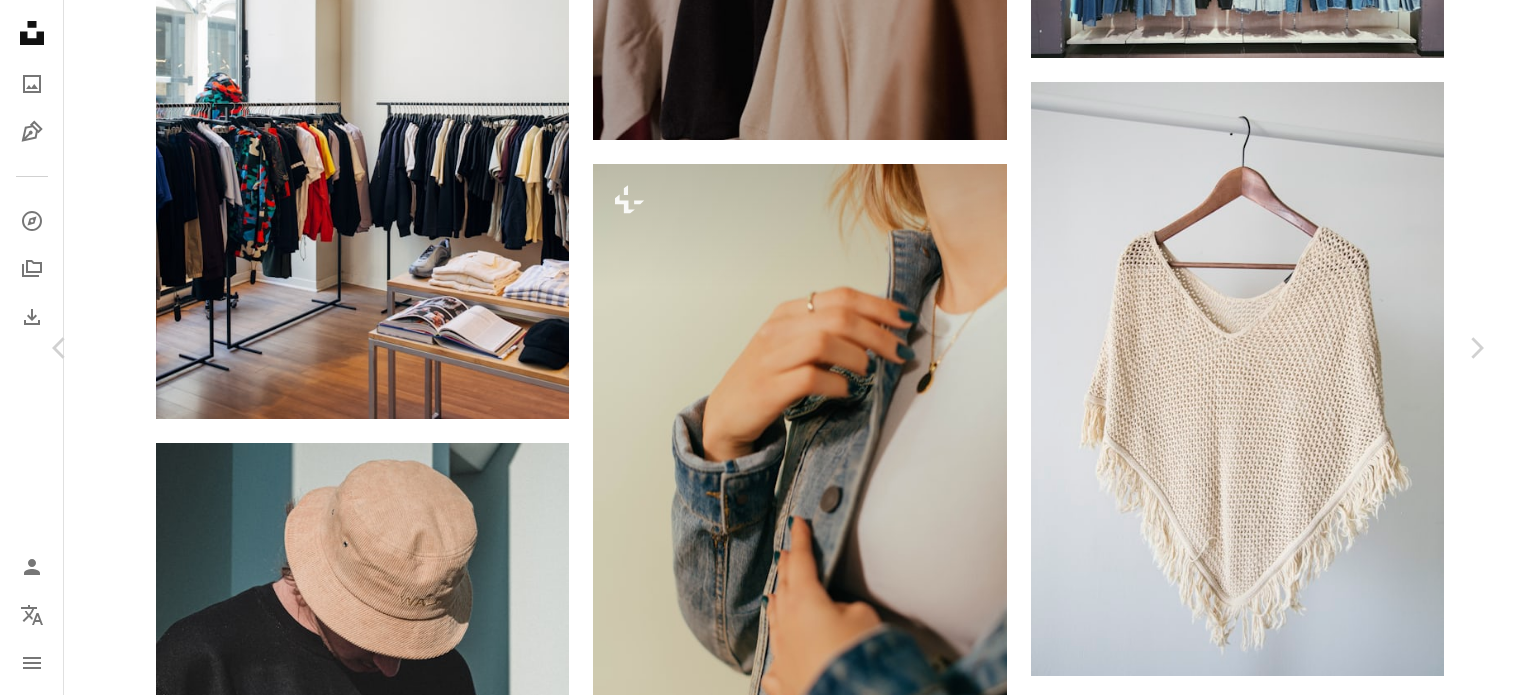 click on "Download free" at bounding box center [1287, 4860] 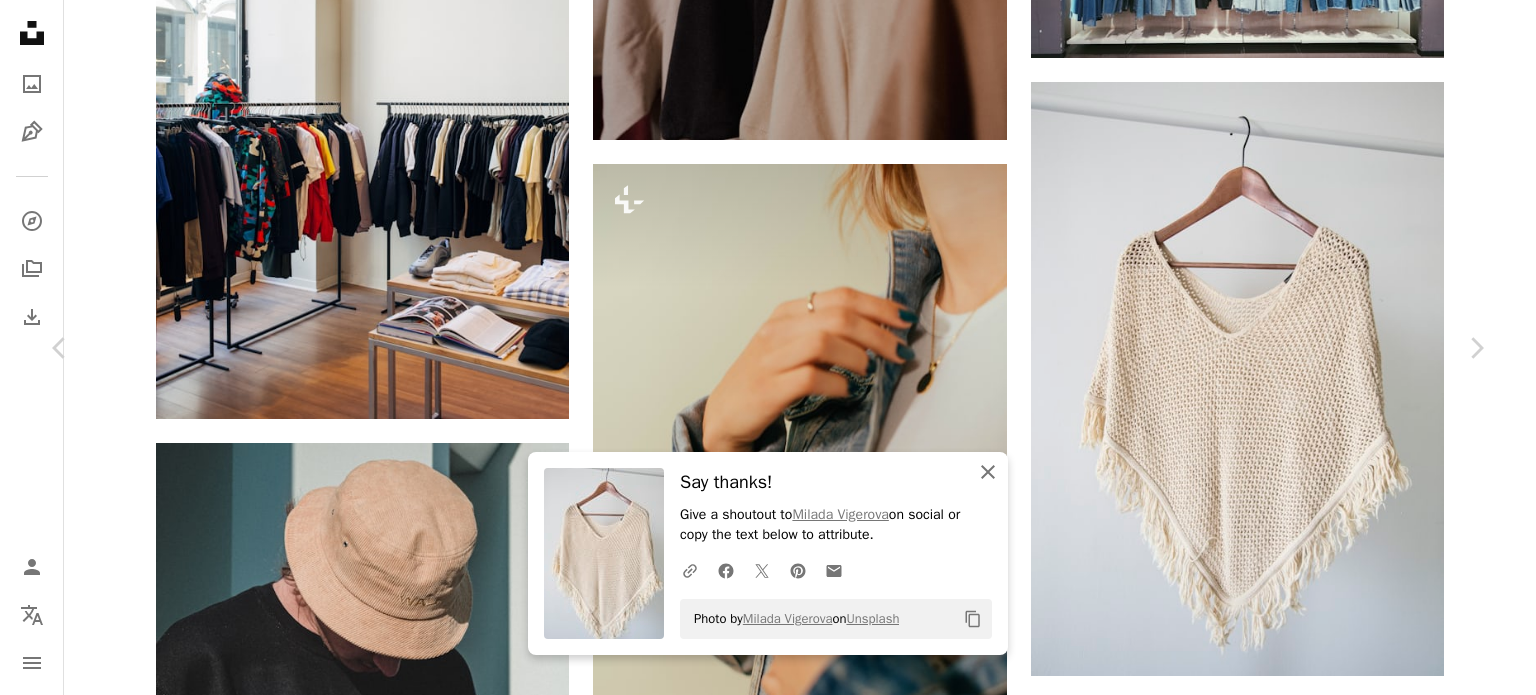 drag, startPoint x: 983, startPoint y: 481, endPoint x: 1052, endPoint y: 358, distance: 141.0319 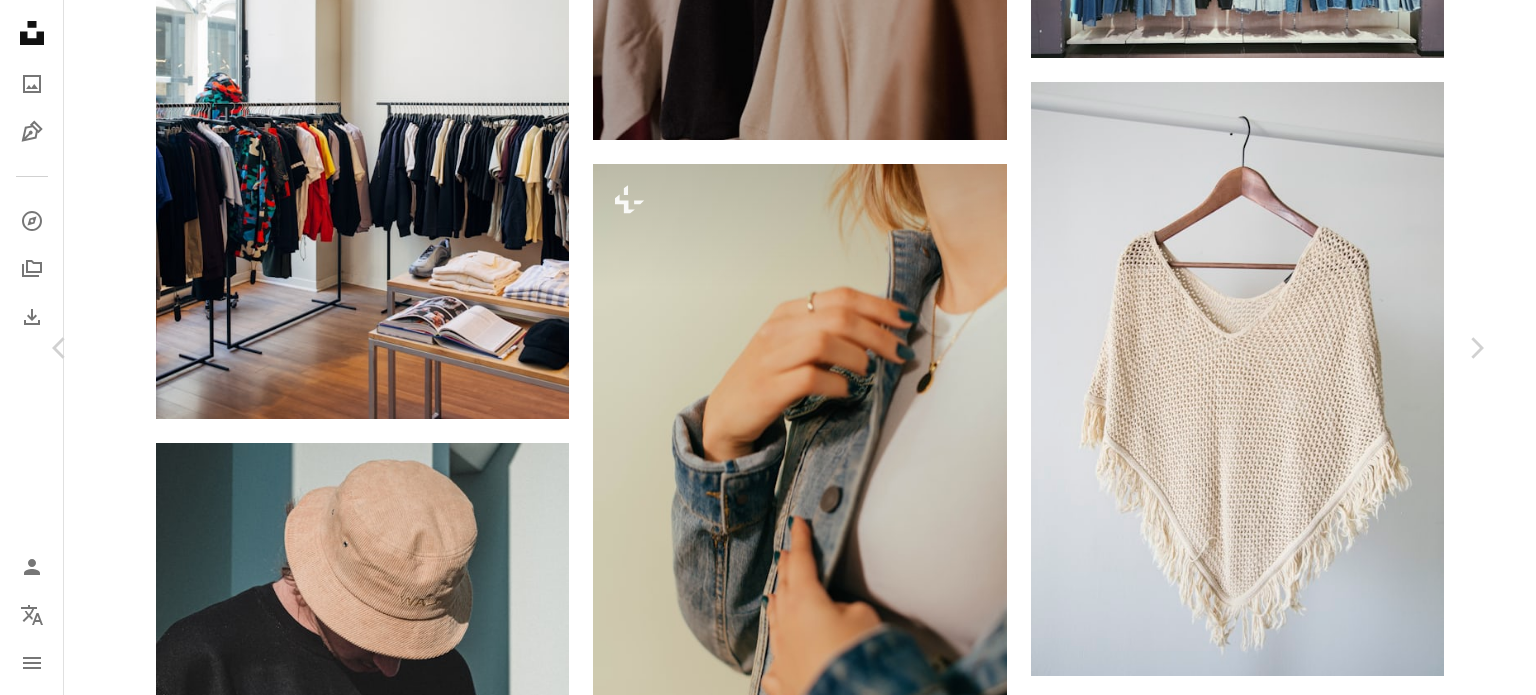 click on "Chevron down" 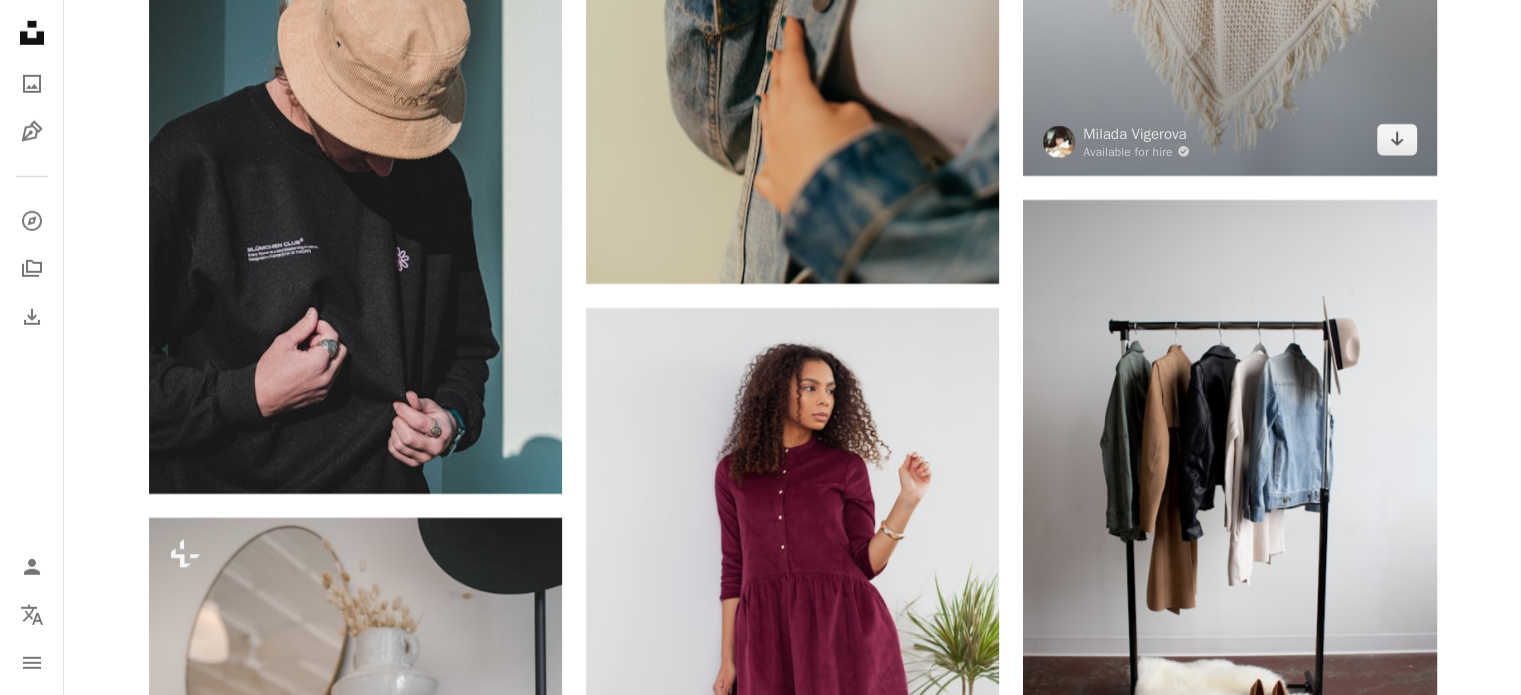 scroll, scrollTop: 6400, scrollLeft: 0, axis: vertical 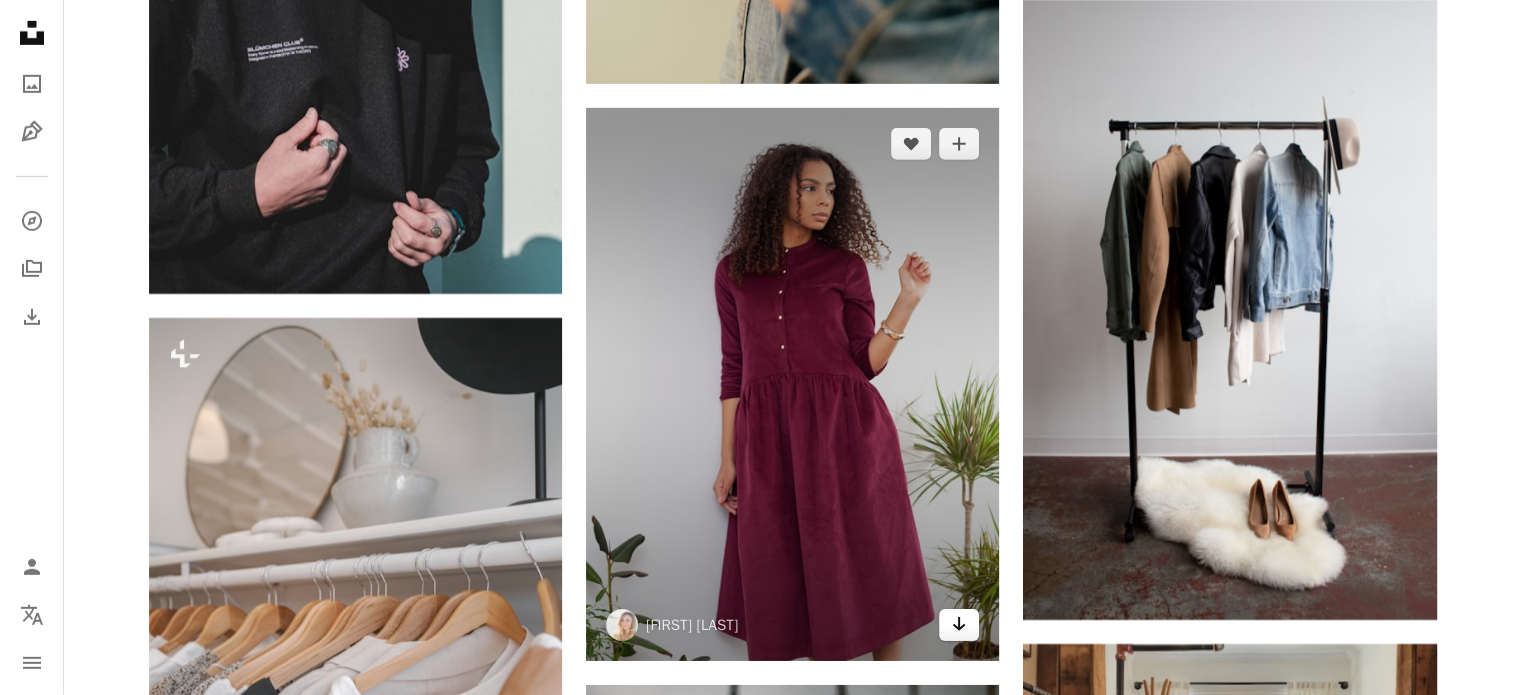 click on "Arrow pointing down" at bounding box center [959, 625] 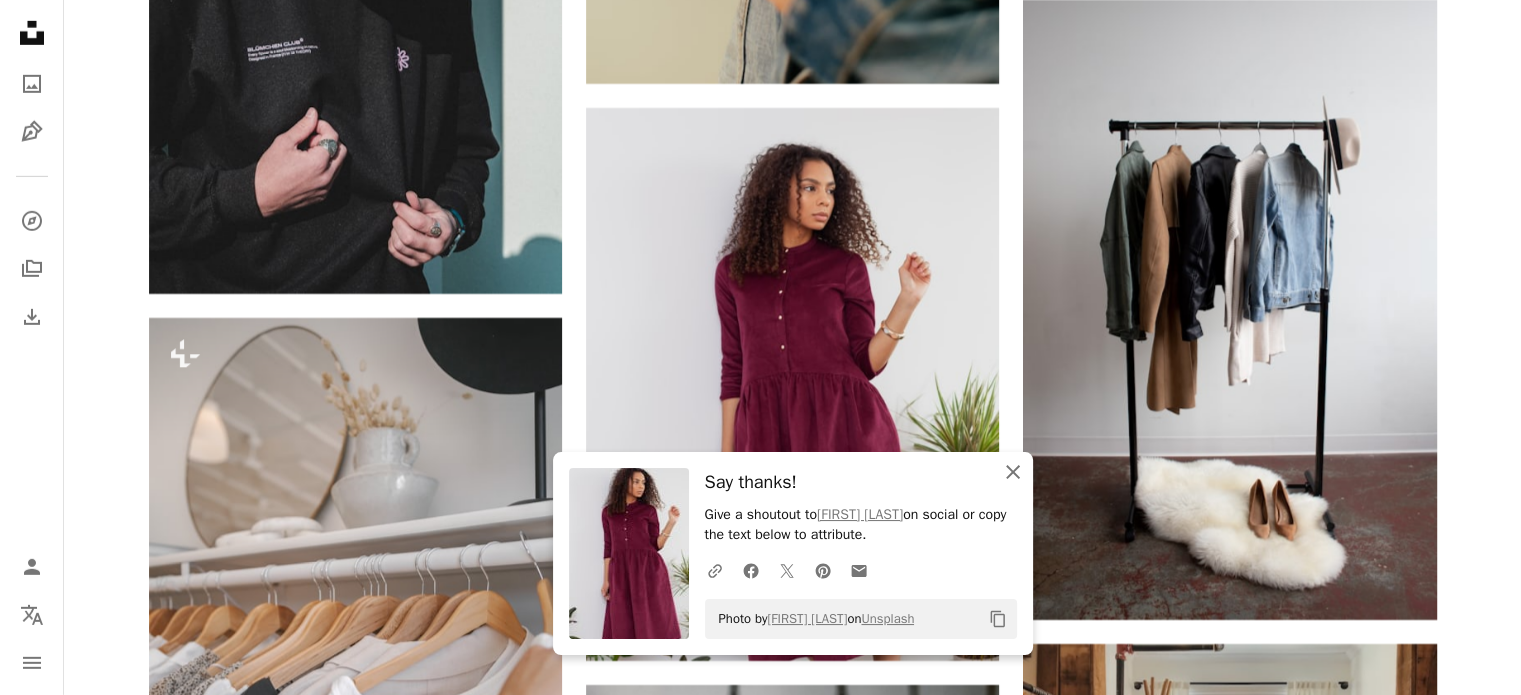 click on "An X shape" 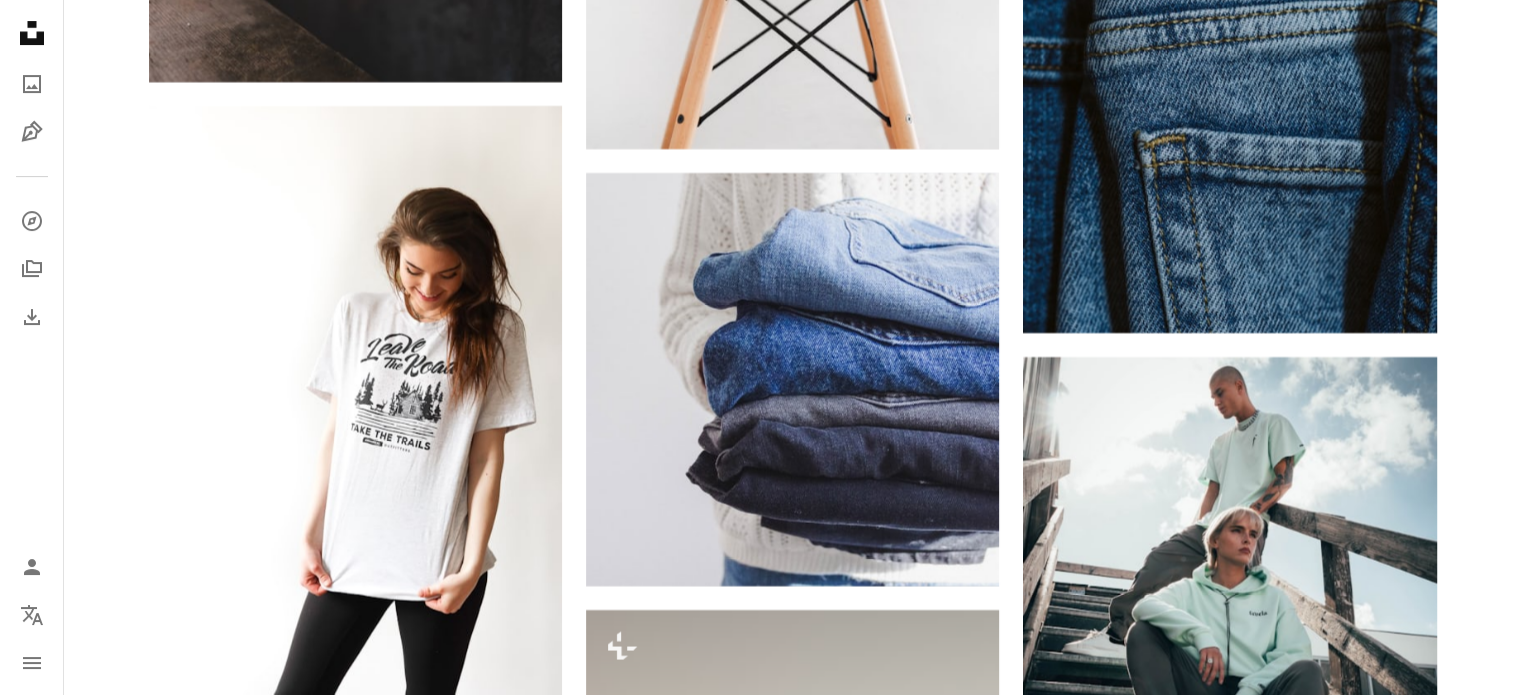 scroll, scrollTop: 8400, scrollLeft: 0, axis: vertical 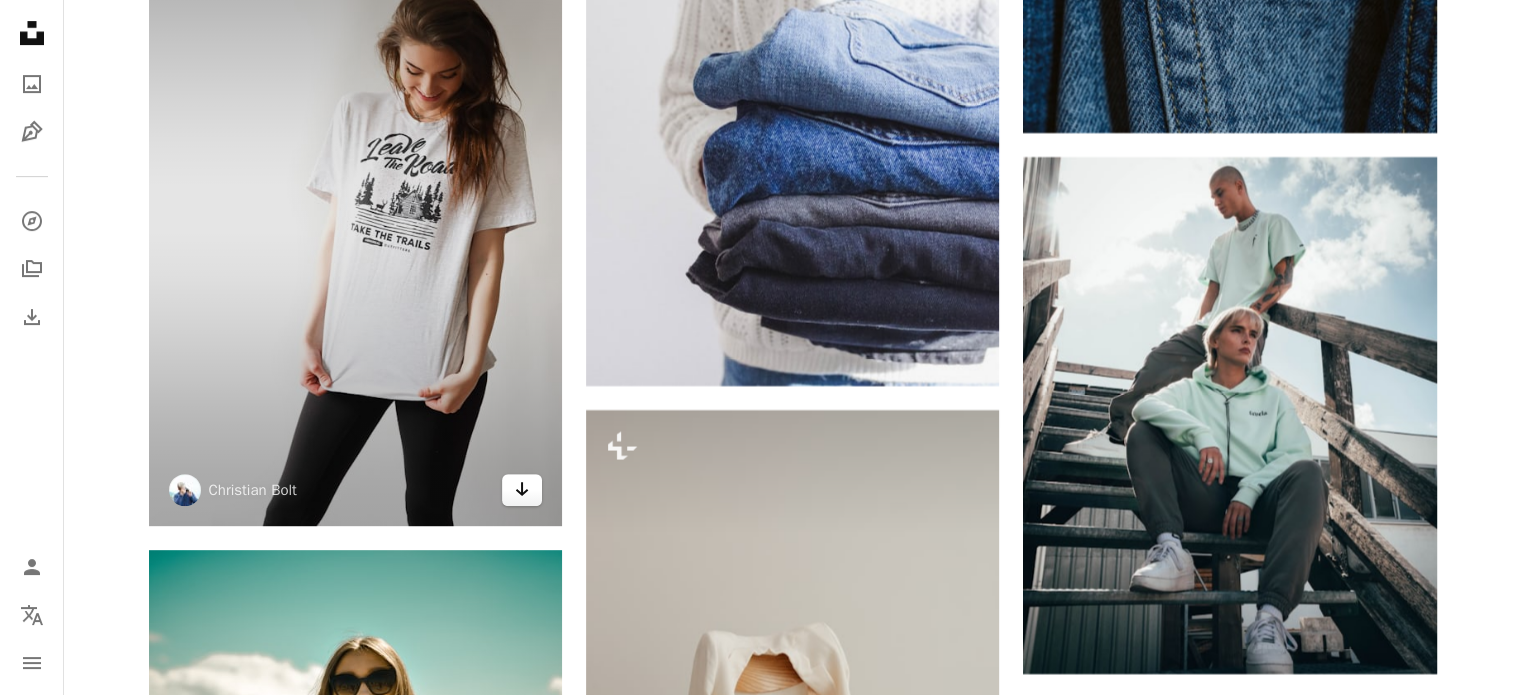 click on "Arrow pointing down" 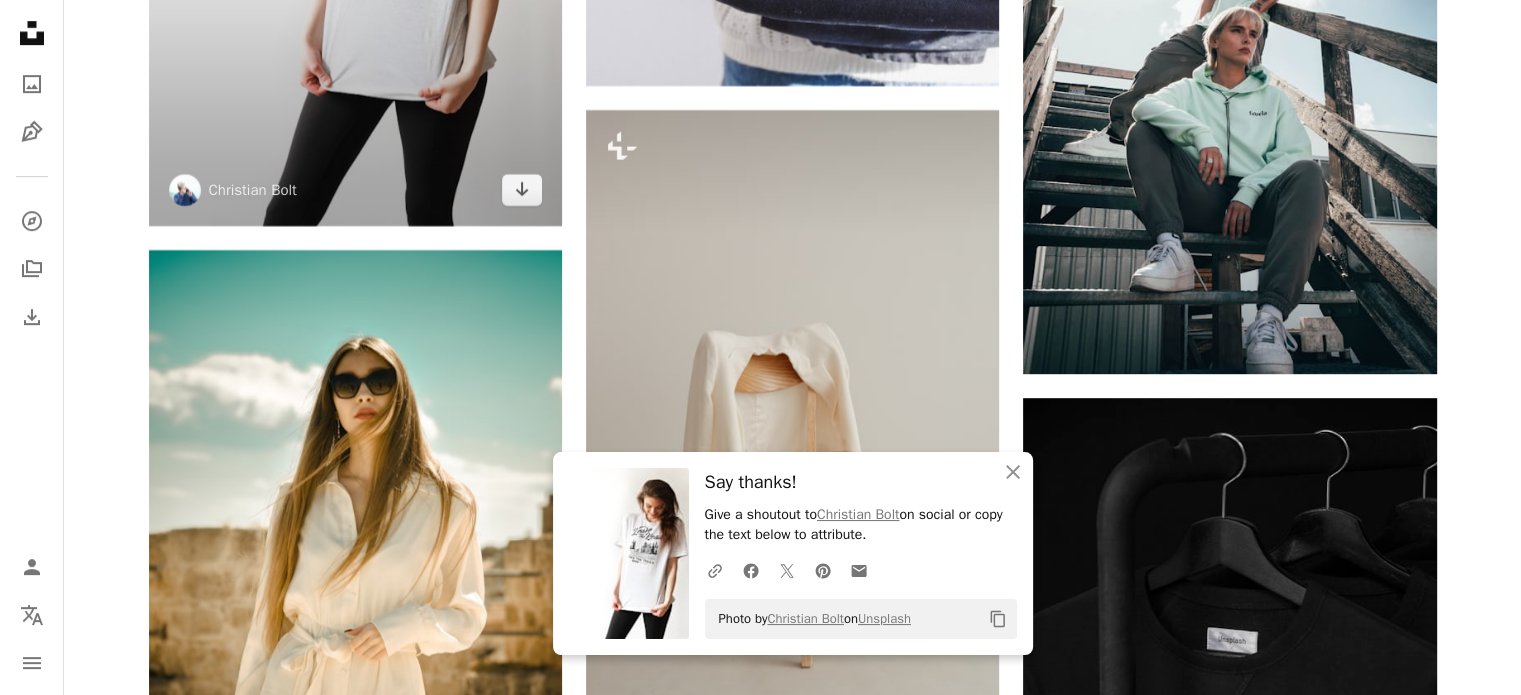 scroll, scrollTop: 9000, scrollLeft: 0, axis: vertical 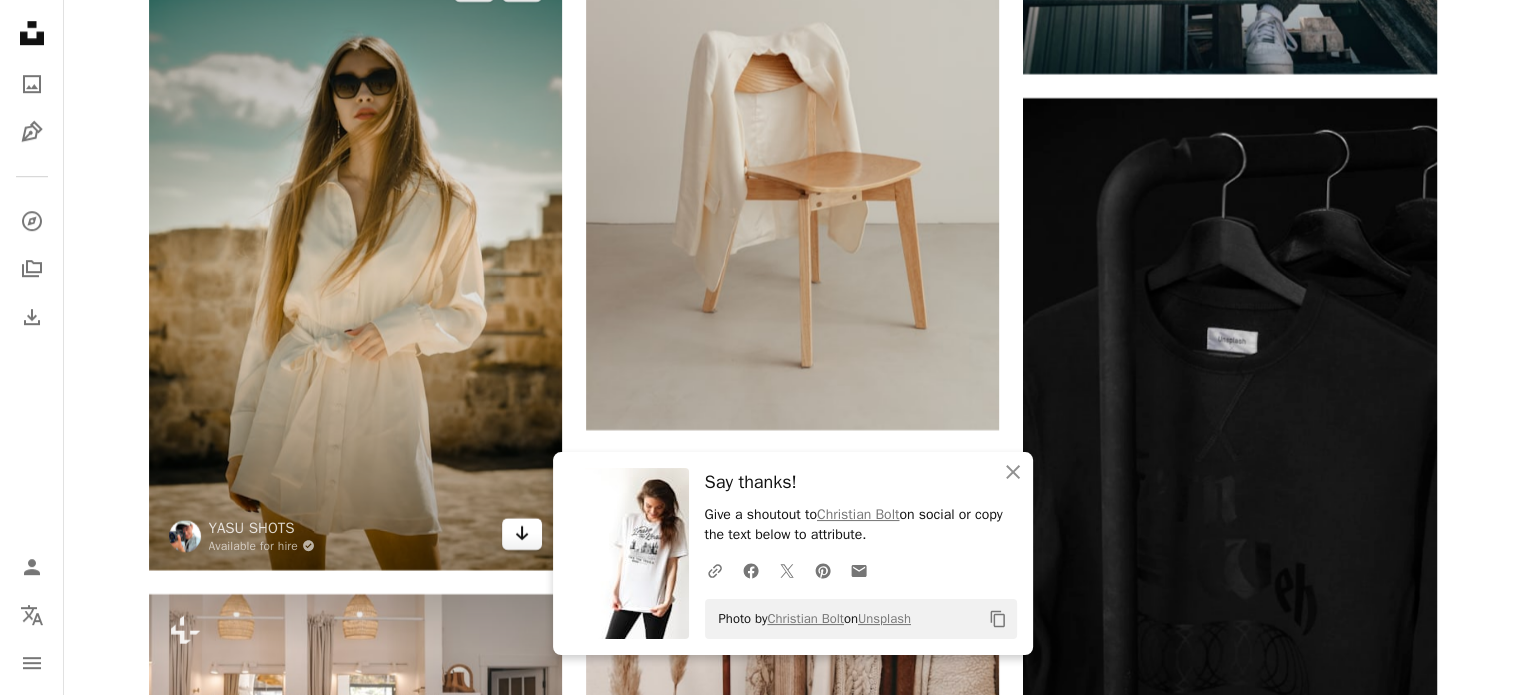 click 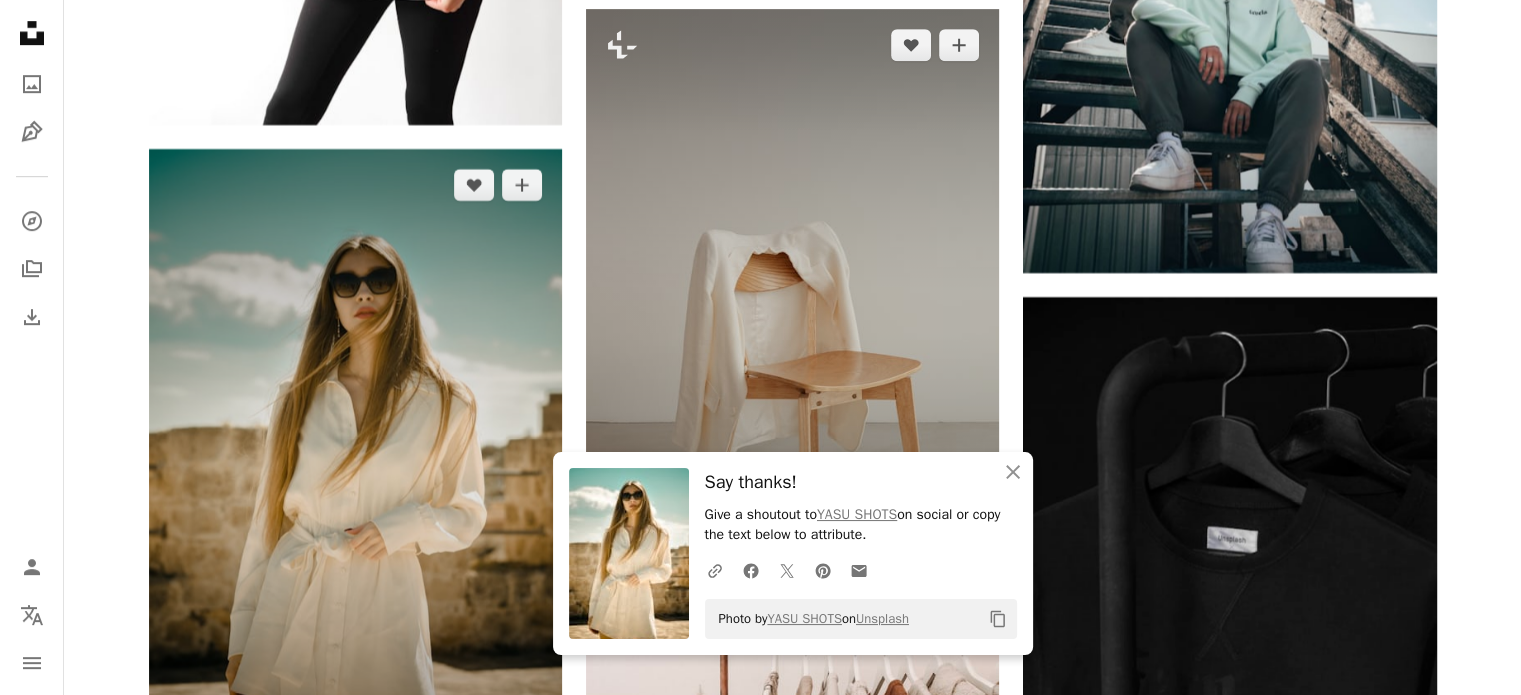 scroll, scrollTop: 8800, scrollLeft: 0, axis: vertical 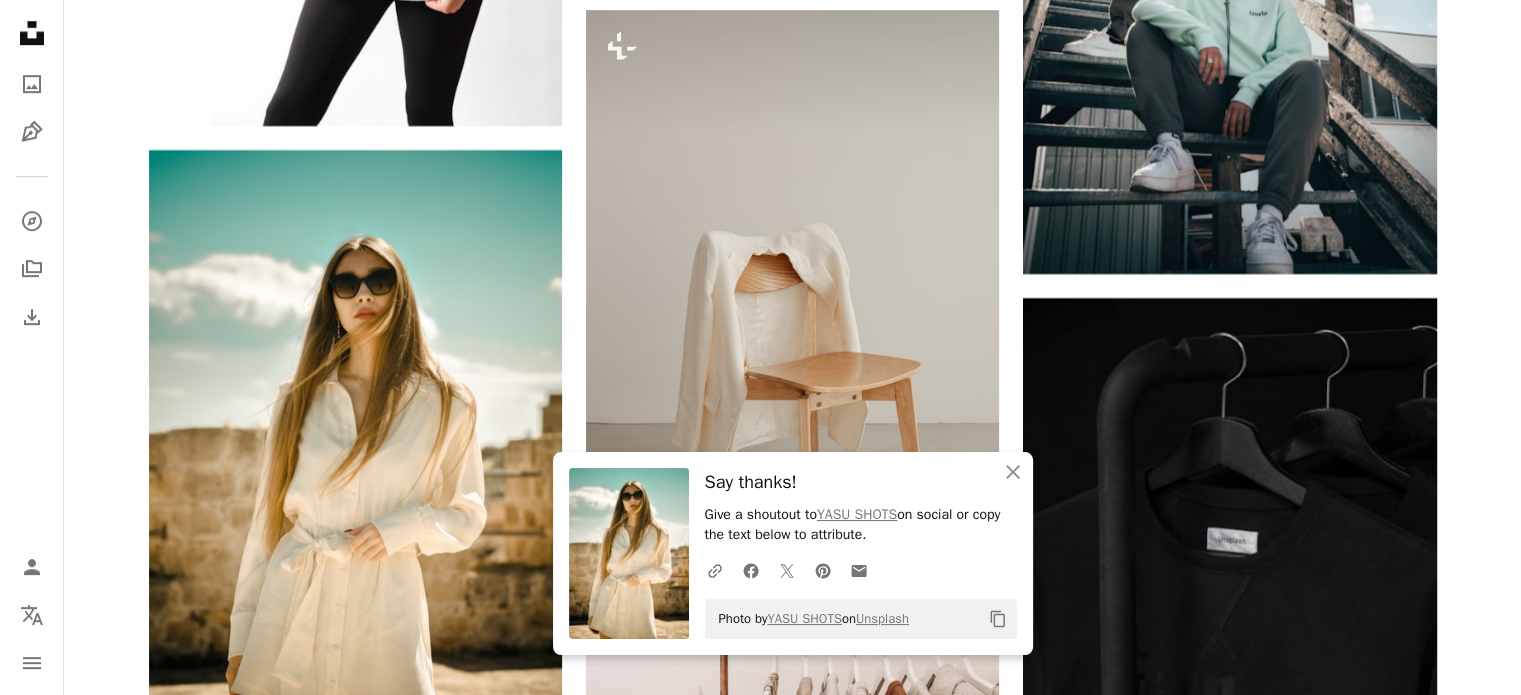 click on "Plus sign for Unsplash+ A heart A plus sign [FIRST] [LAST] For Unsplash+ A lock Download A heart A plus sign [FIRST] [LAST] Arrow pointing down A heart A plus sign [FIRST] [LAST] Available for hire A checkmark inside of a circle Arrow pointing down A heart A plus sign [FIRST] [LAST] Arrow pointing down Plus sign for Unsplash+ A heart A plus sign [FIRST] [LAST] For Unsplash+ A lock Download Plus sign for Unsplash+ A heart A plus sign [FIRST] [LAST] For Unsplash+ A lock Download Plus sign for Unsplash+ A heart A plus sign [FIRST] [LAST] For Unsplash+ A lock Download A heart A plus sign [FIRST] [LAST] Available for hire A checkmark inside of a circle Arrow pointing down A heart A plus sign [FIRST] [LAST] Arrow pointing down –– ––– ––– – –– ––– – ––– ––– ––– – – –– ––– – – ––– –– –– –––– –– Learn More" at bounding box center (792, -2008) 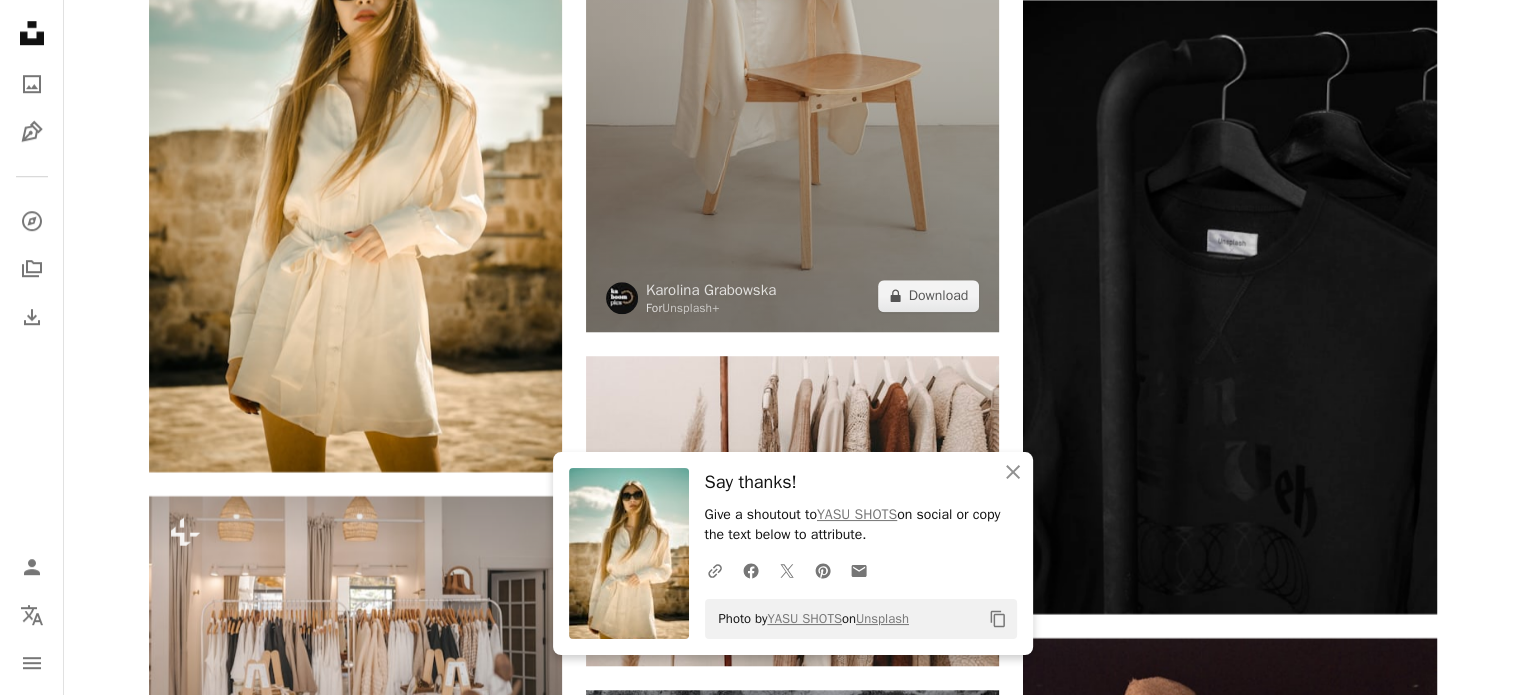 scroll, scrollTop: 9100, scrollLeft: 0, axis: vertical 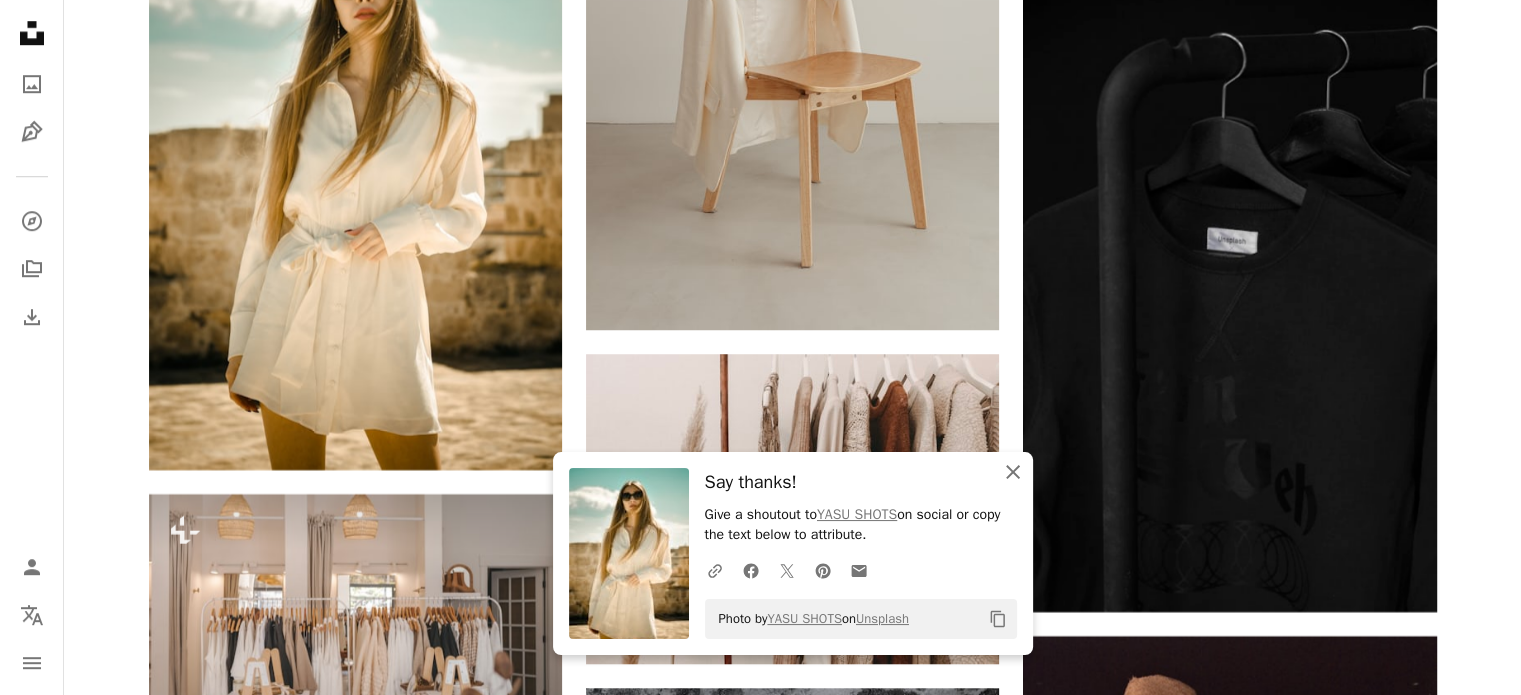 click 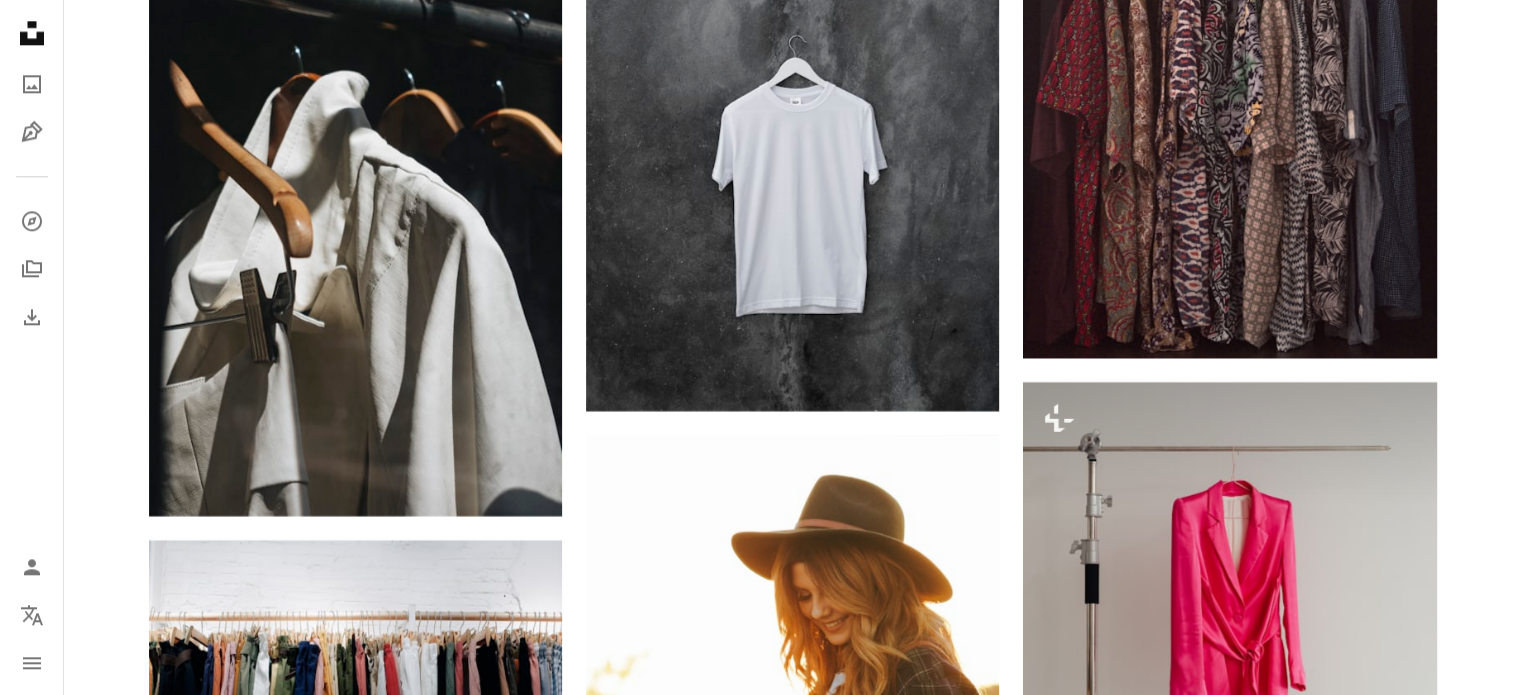 scroll, scrollTop: 10000, scrollLeft: 0, axis: vertical 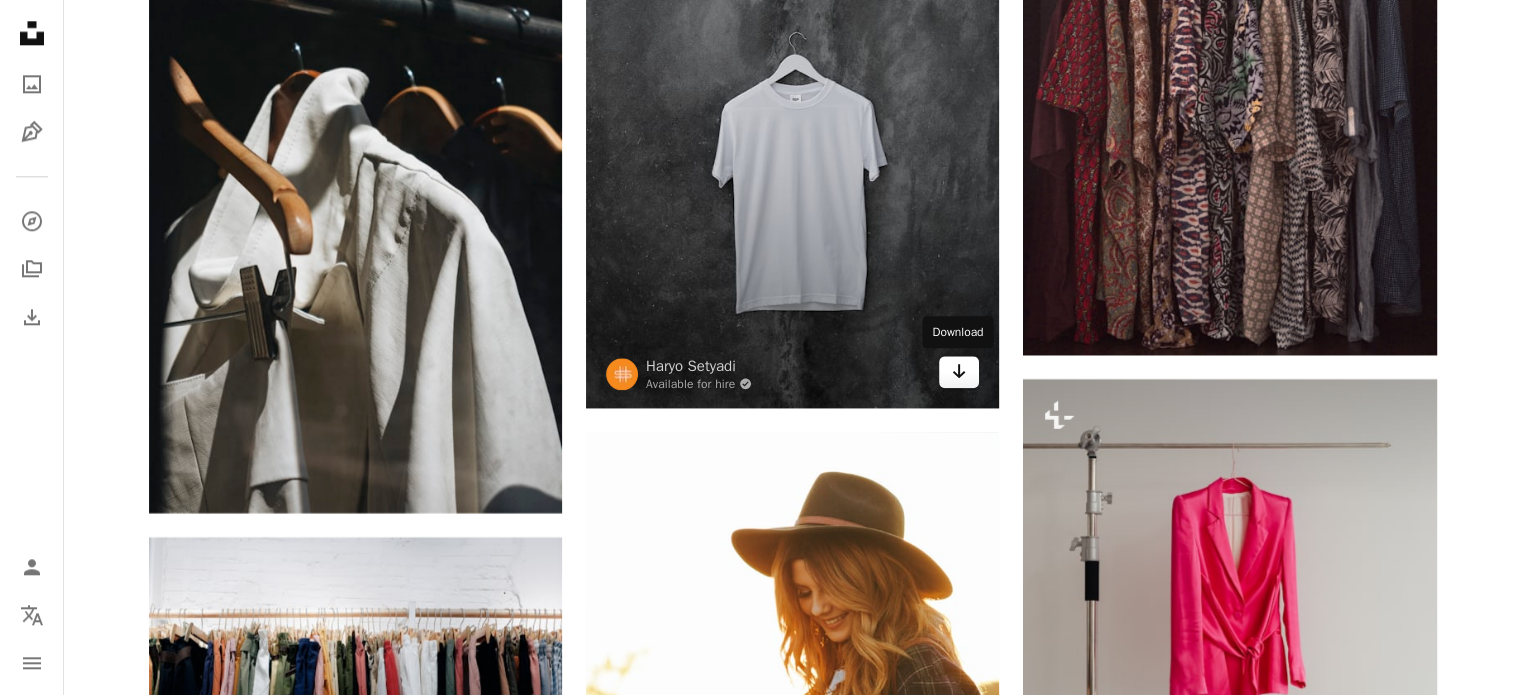 click on "Arrow pointing down" 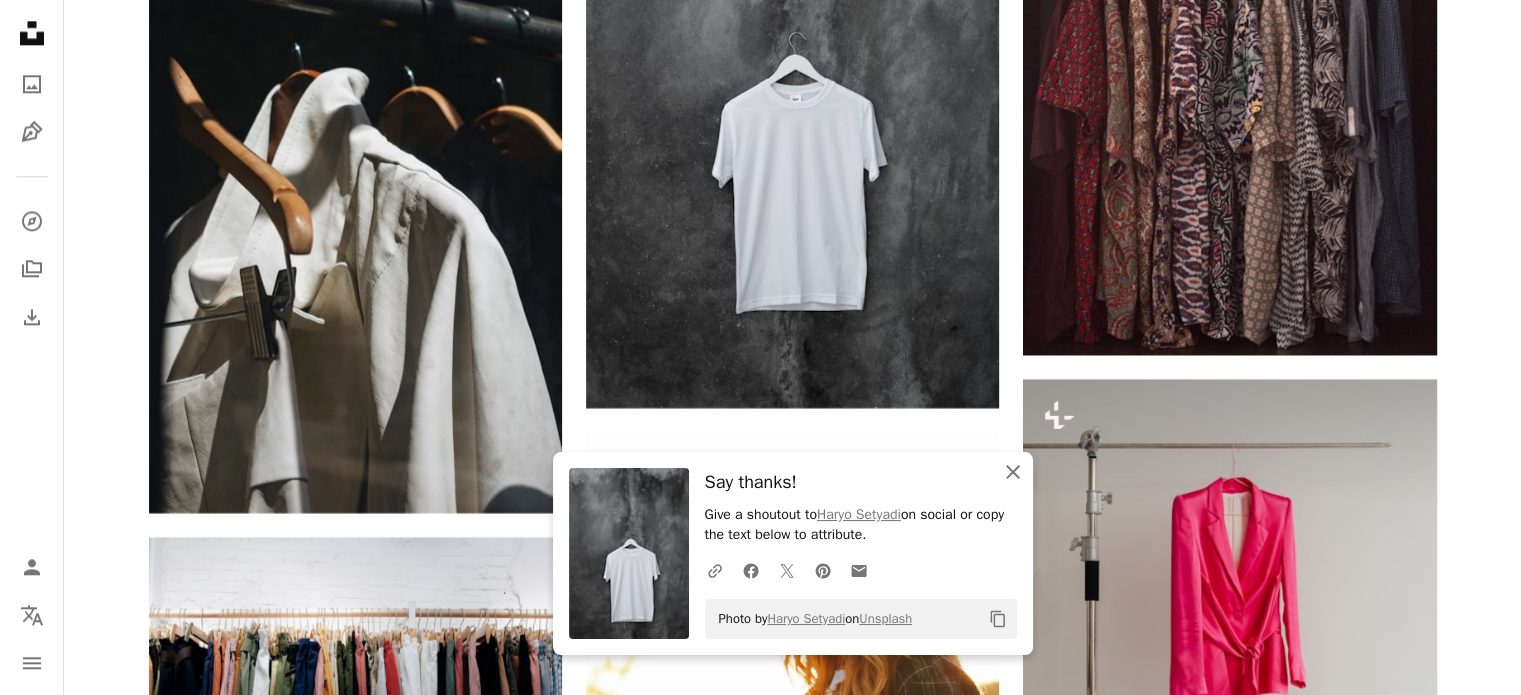 click on "An X shape" 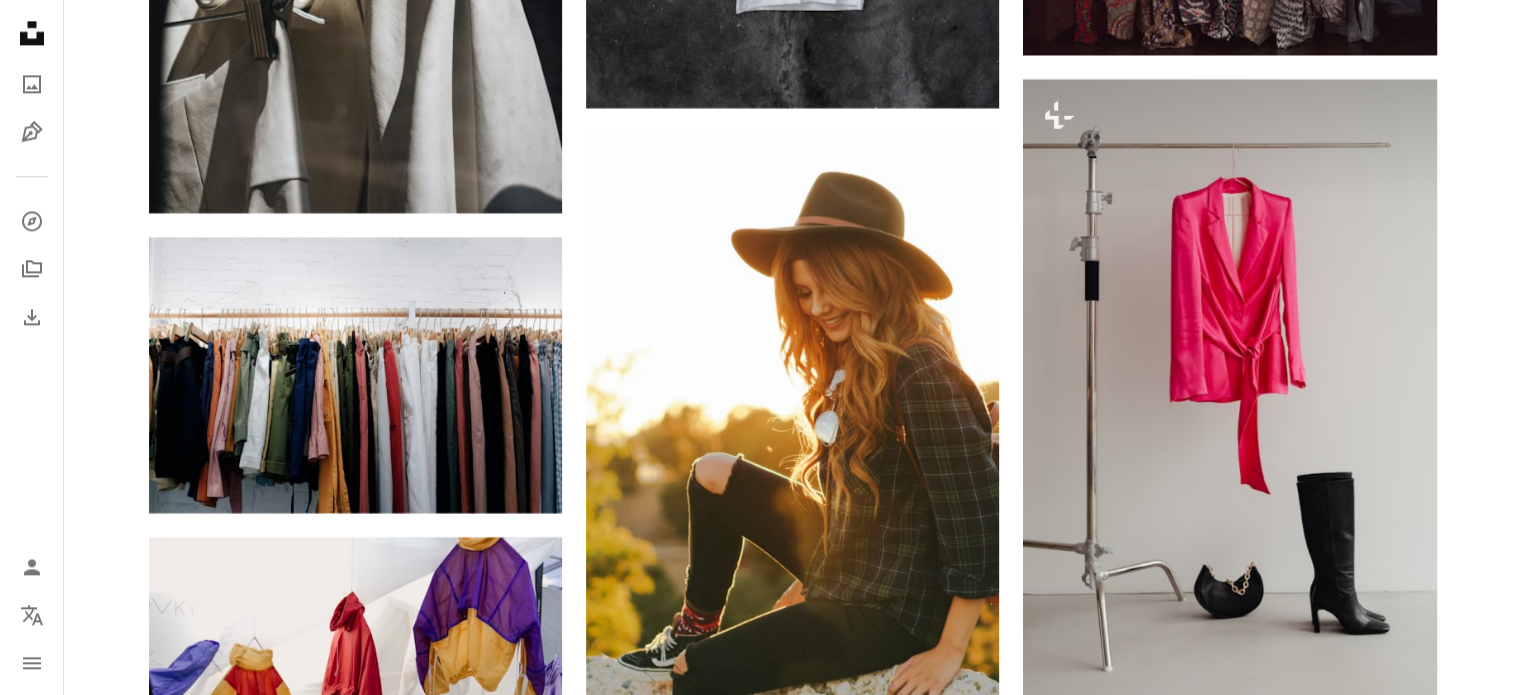 scroll, scrollTop: 10400, scrollLeft: 0, axis: vertical 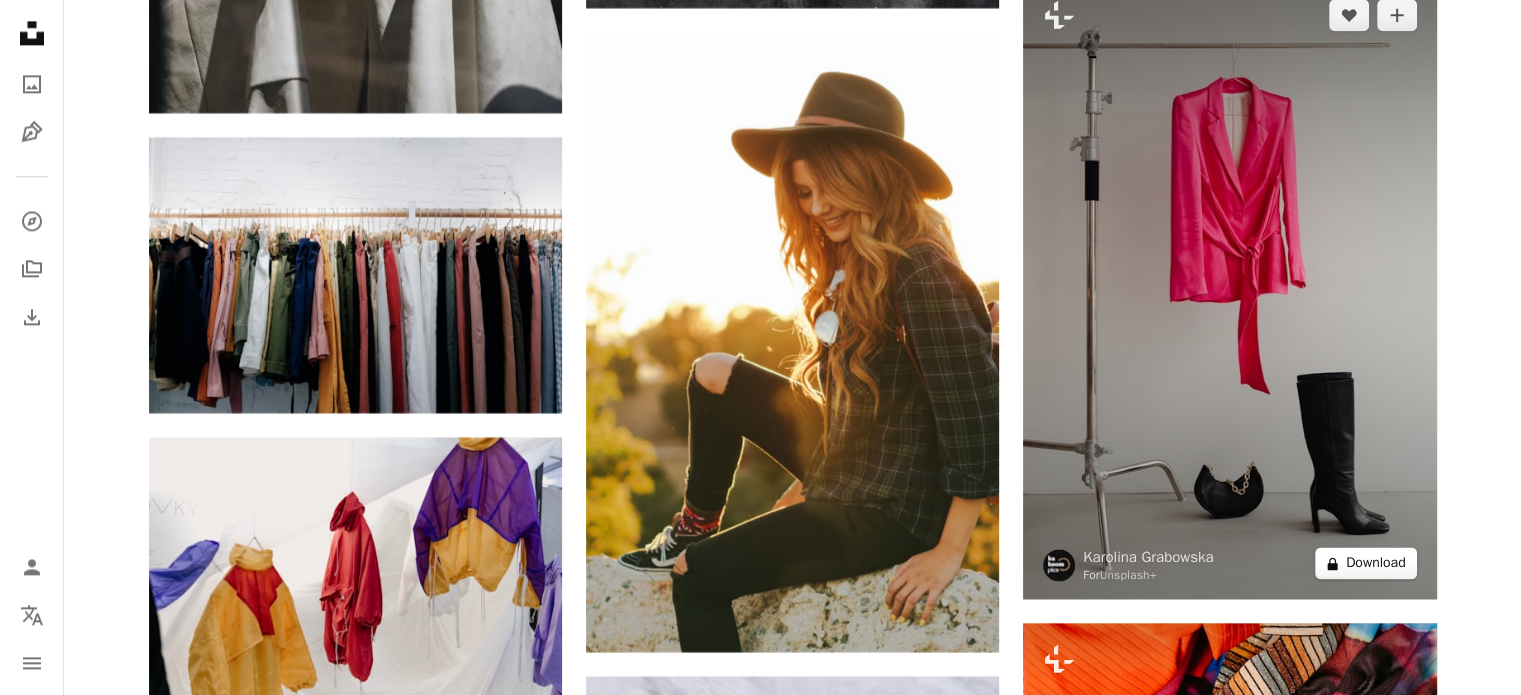 click on "A lock Download" at bounding box center (1366, 563) 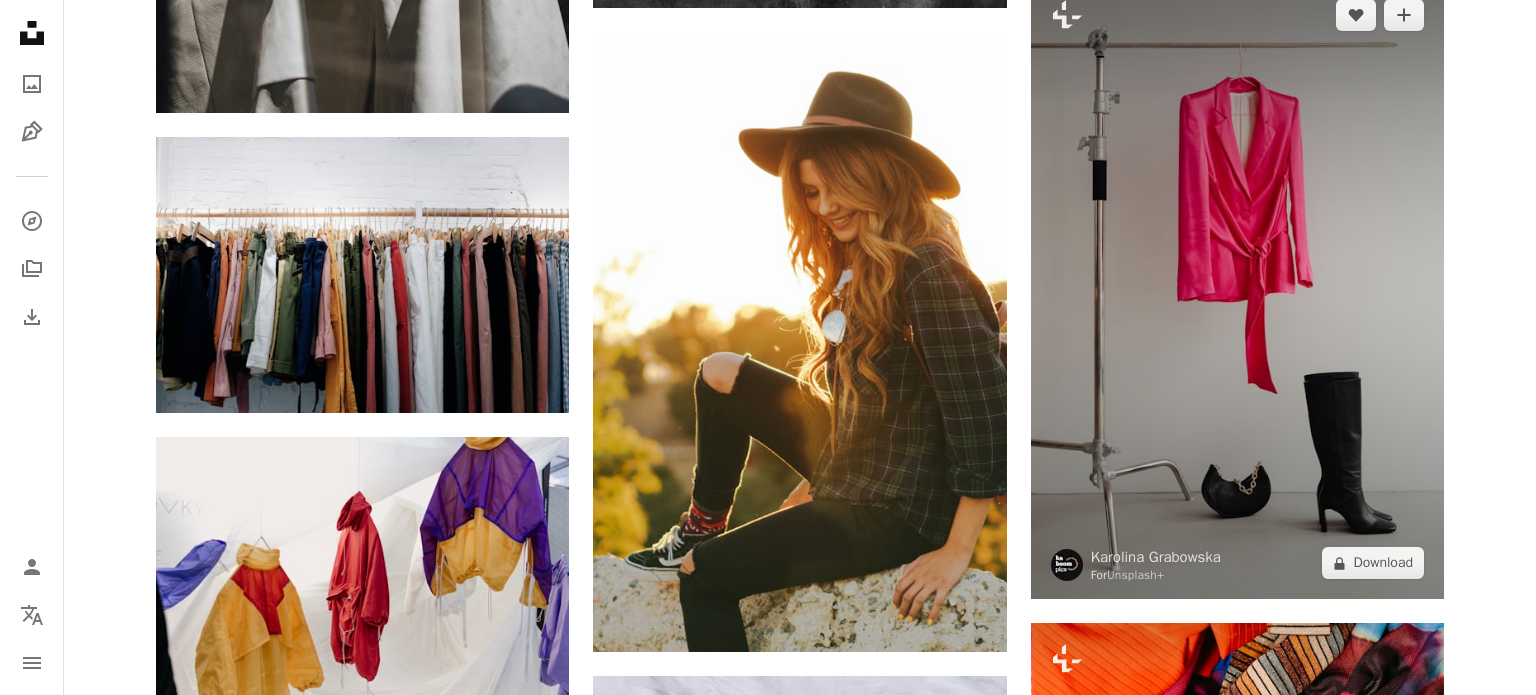 click on "An X shape Premium, ready to use images. Get unlimited access. A plus sign Members-only content added monthly A plus sign Unlimited royalty-free downloads A plus sign Illustrations  New A plus sign Enhanced legal protections yearly 66%  off monthly $12   $4 USD per month * Get  Unsplash+ * When paid annually, billed upfront  $48 Taxes where applicable. Renews automatically. Cancel anytime." at bounding box center (768, 3245) 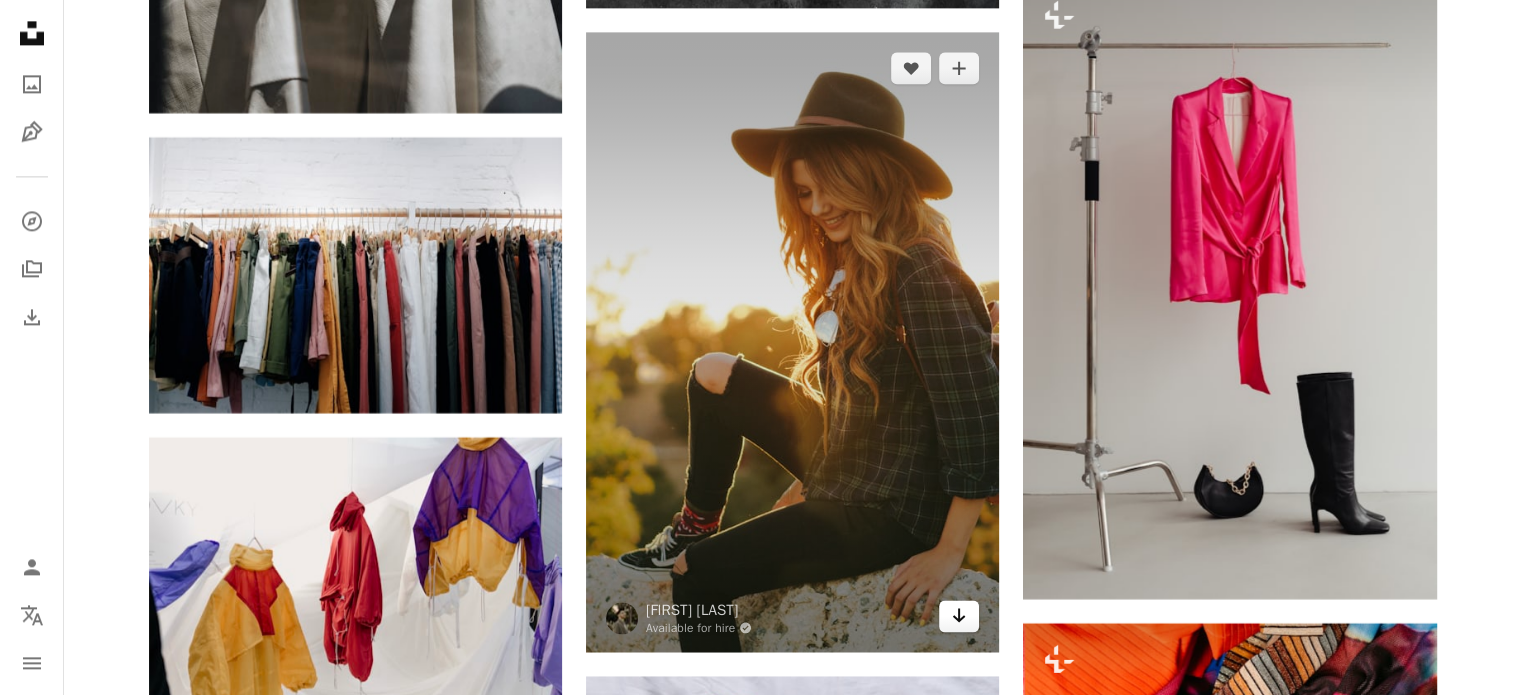 click on "Arrow pointing down" at bounding box center [959, 616] 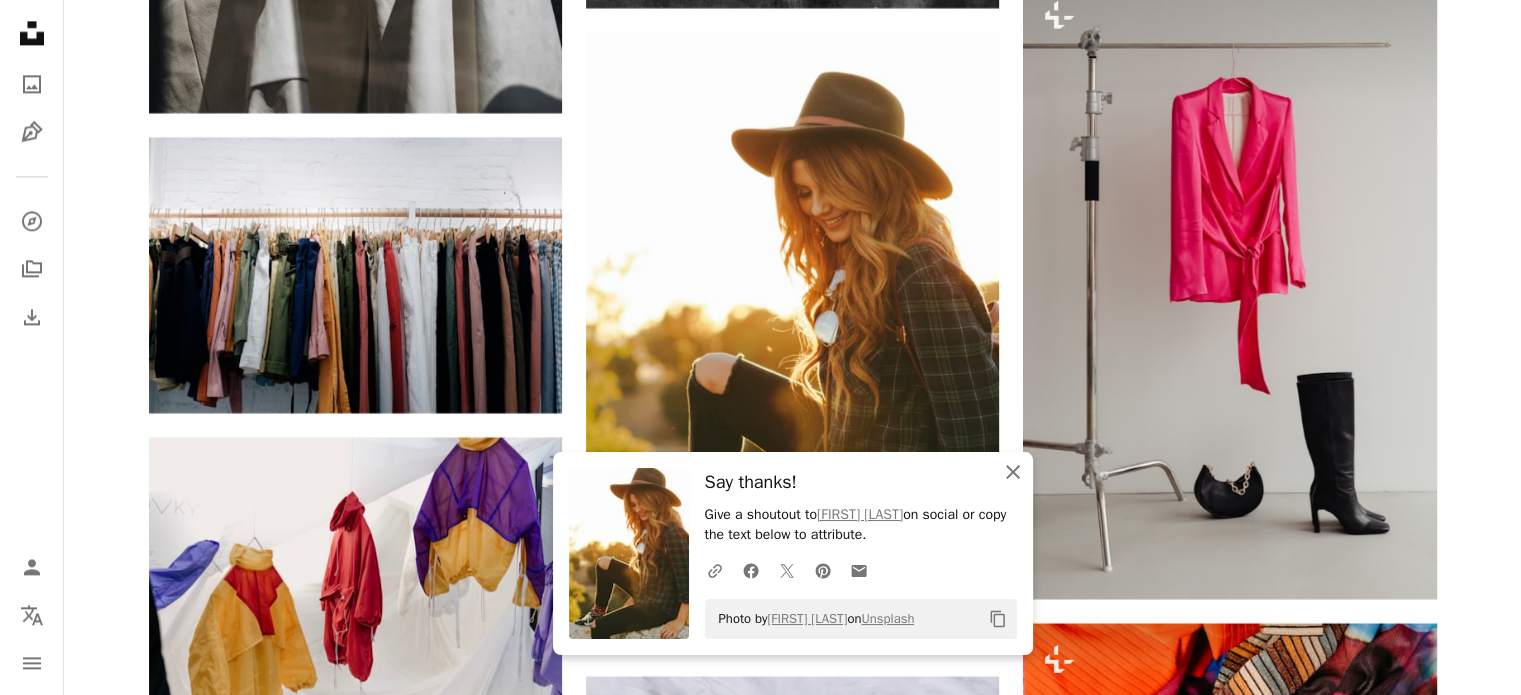 click 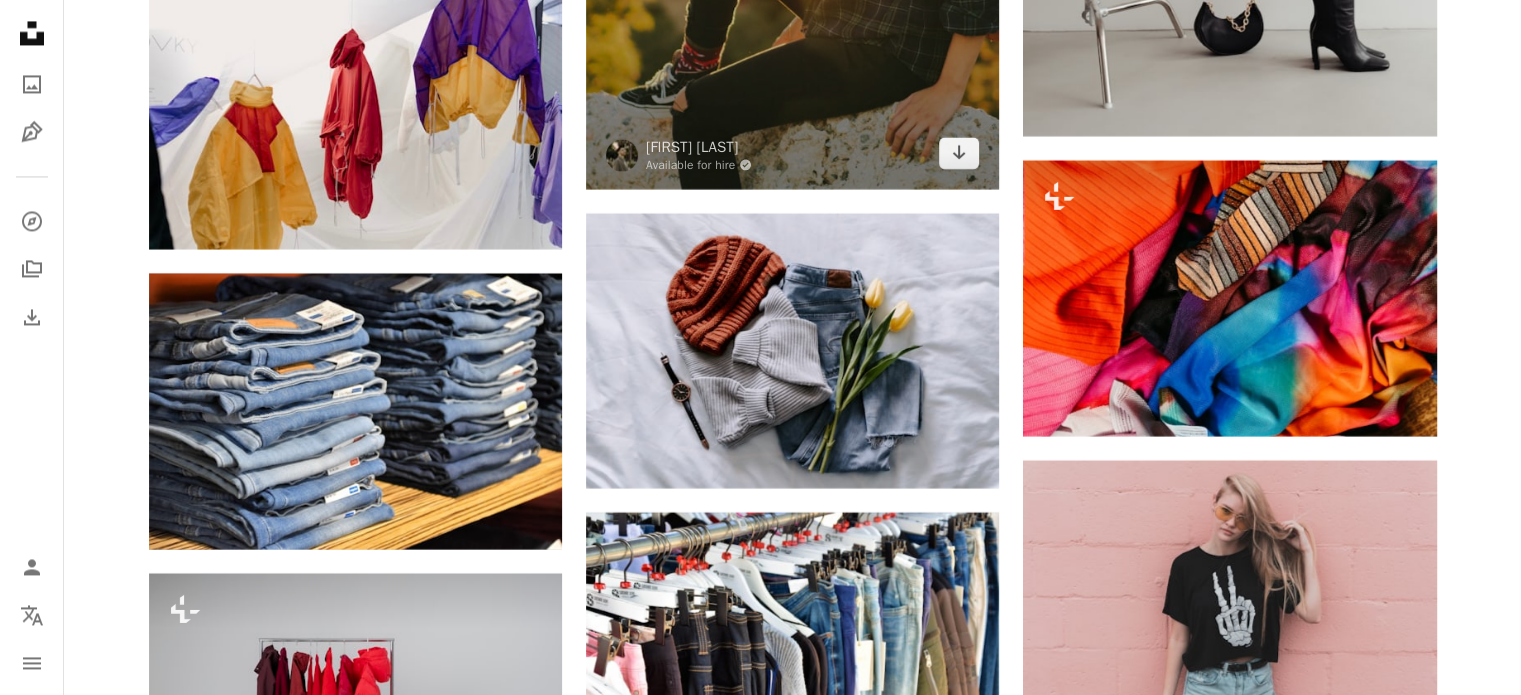scroll, scrollTop: 11100, scrollLeft: 0, axis: vertical 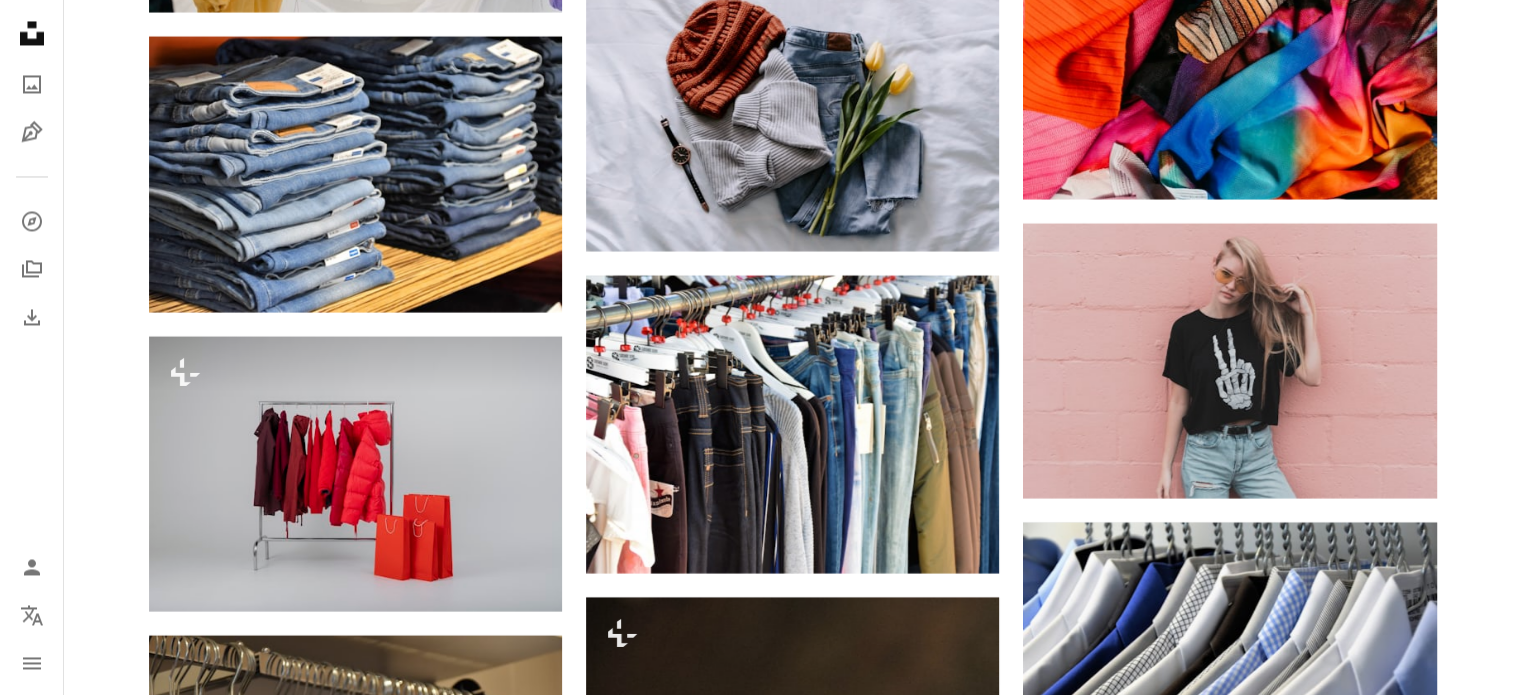 click on "Plus sign for Unsplash+ A heart A plus sign [FIRST] [LAST] For Unsplash+ A lock Download A heart A plus sign [FIRST] [LAST] Arrow pointing down A heart A plus sign [FIRST] [LAST] Available for hire A checkmark inside of a circle Arrow pointing down A heart A plus sign [FIRST] [LAST] Arrow pointing down Plus sign for Unsplash+ A heart A plus sign [FIRST] [LAST] For Unsplash+ A lock Download Plus sign for Unsplash+ A heart A plus sign [FIRST] [LAST] For Unsplash+ A lock Download Plus sign for Unsplash+ A heart A plus sign [FIRST] [LAST] For Unsplash+ A lock Download A heart A plus sign [FIRST] [LAST] Available for hire A checkmark inside of a circle Arrow pointing down A heart A plus sign [FIRST] [LAST] Arrow pointing down –– ––– ––– – –– ––– – ––– ––– ––– – – –– ––– – – ––– –– –– –––– –– Learn More" at bounding box center [792, -2429] 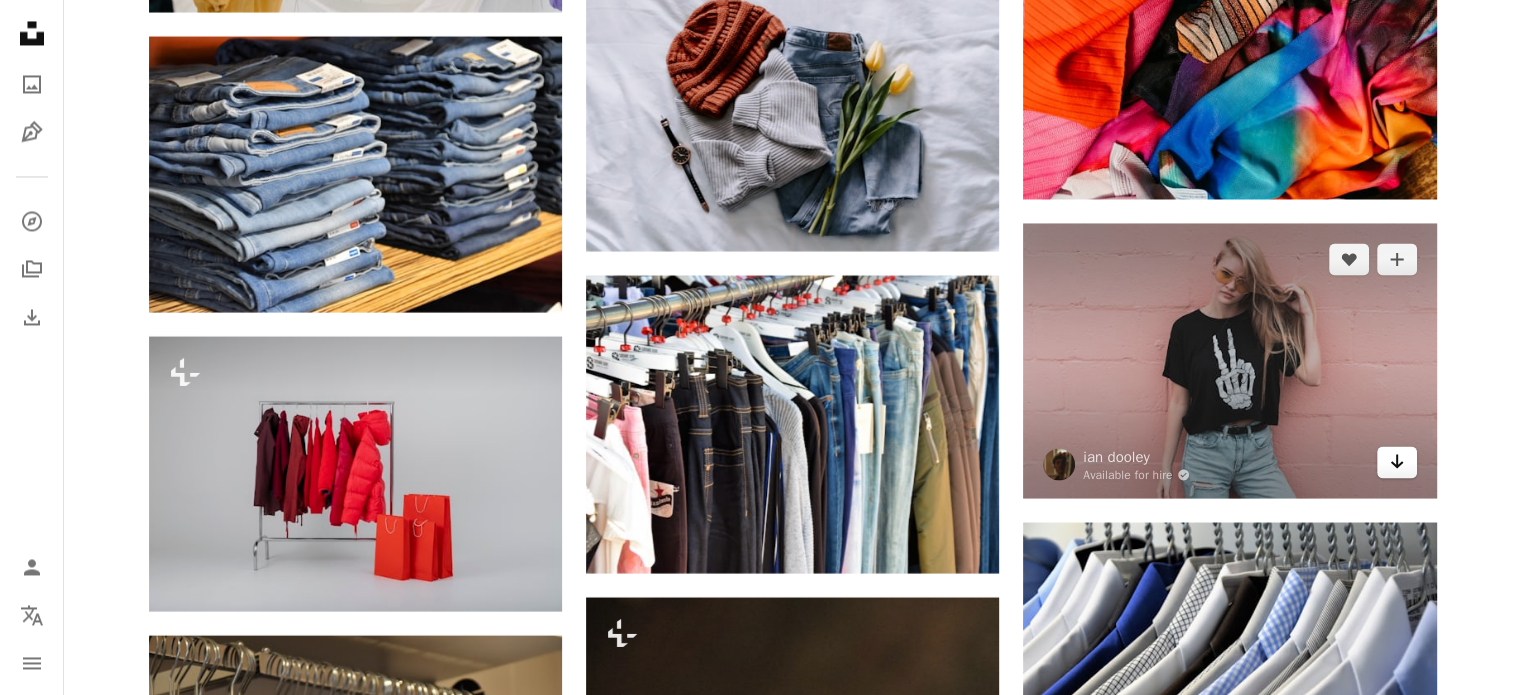 click on "Arrow pointing down" 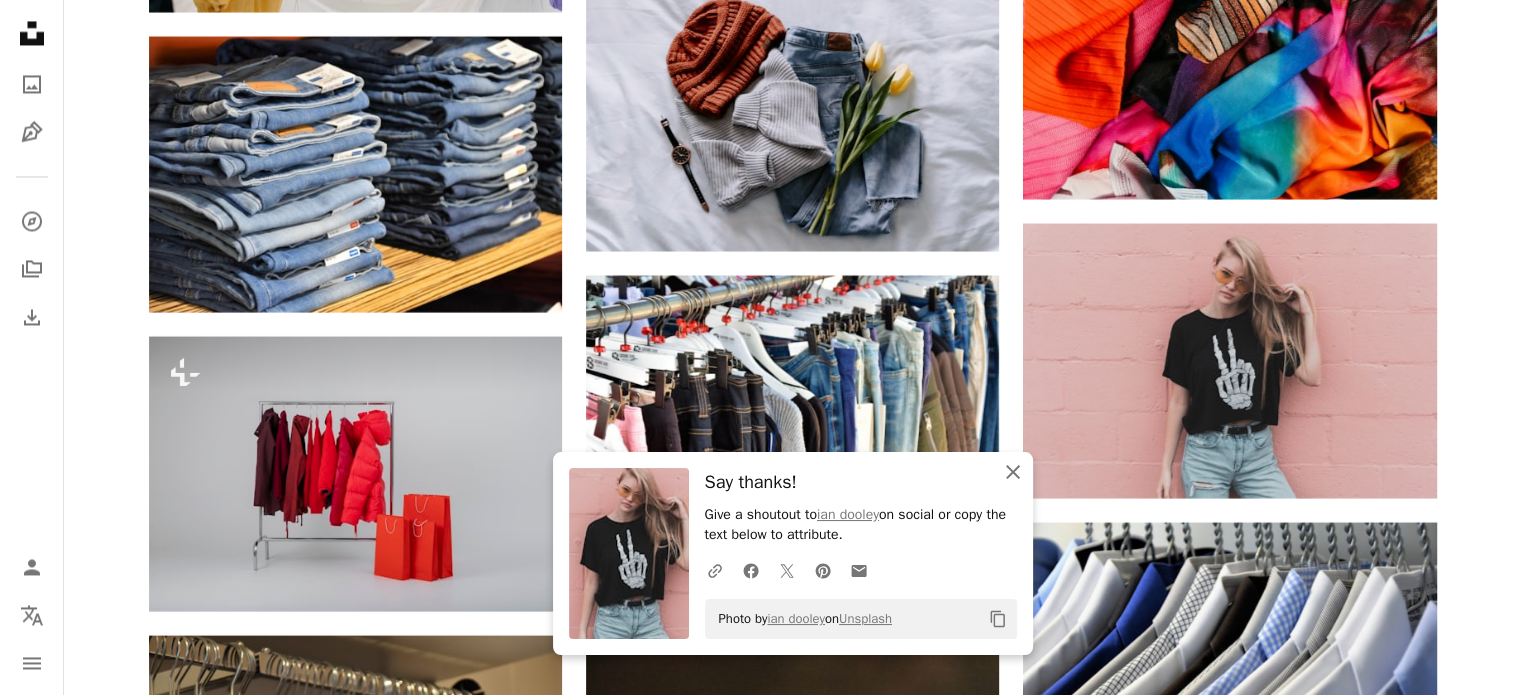 click on "An X shape" 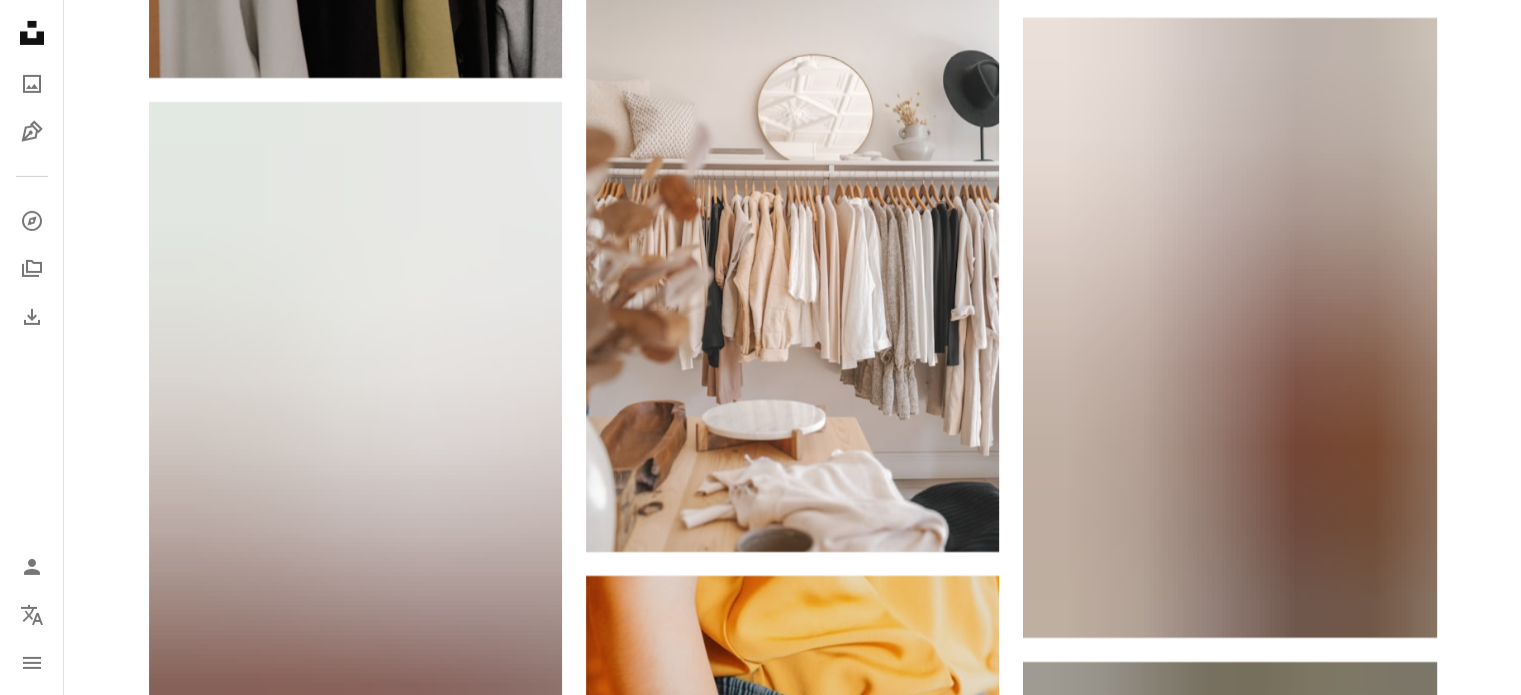 scroll, scrollTop: 14600, scrollLeft: 0, axis: vertical 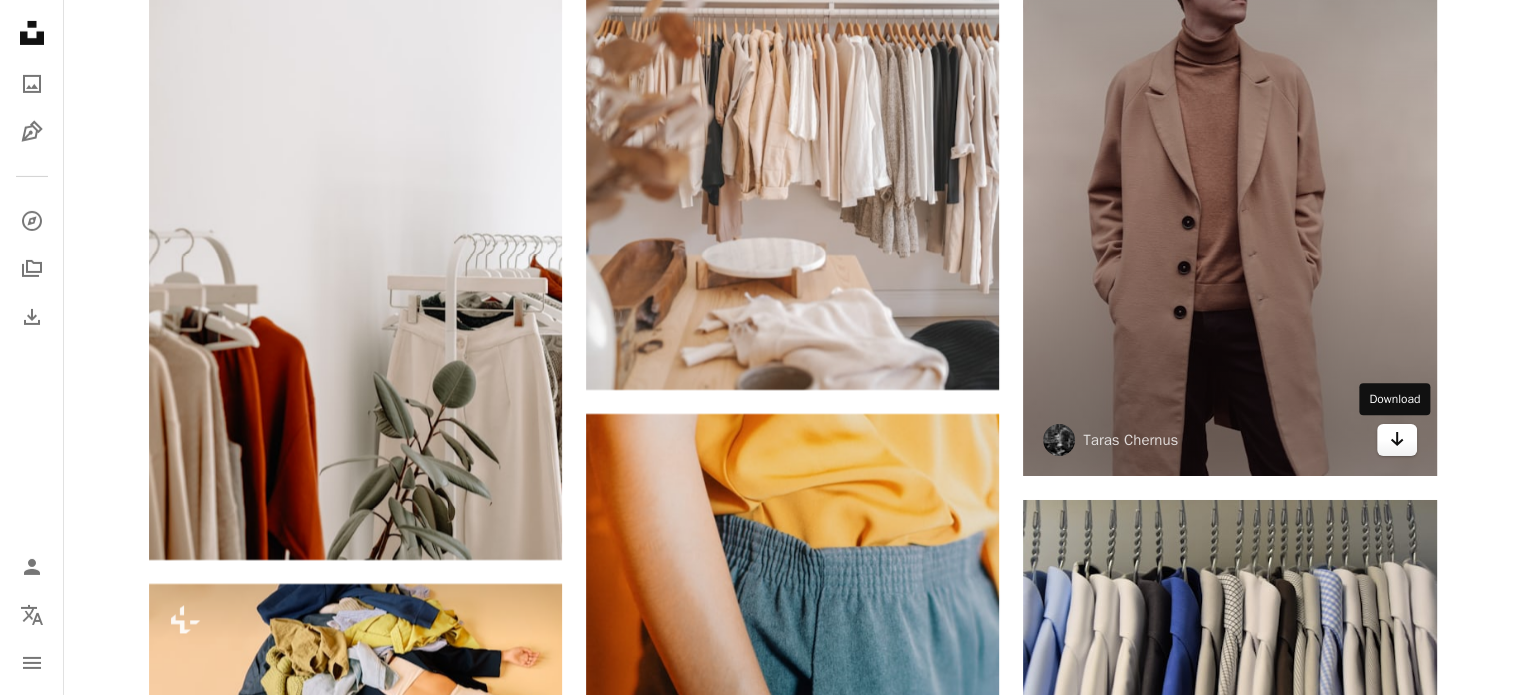 click on "Arrow pointing down" 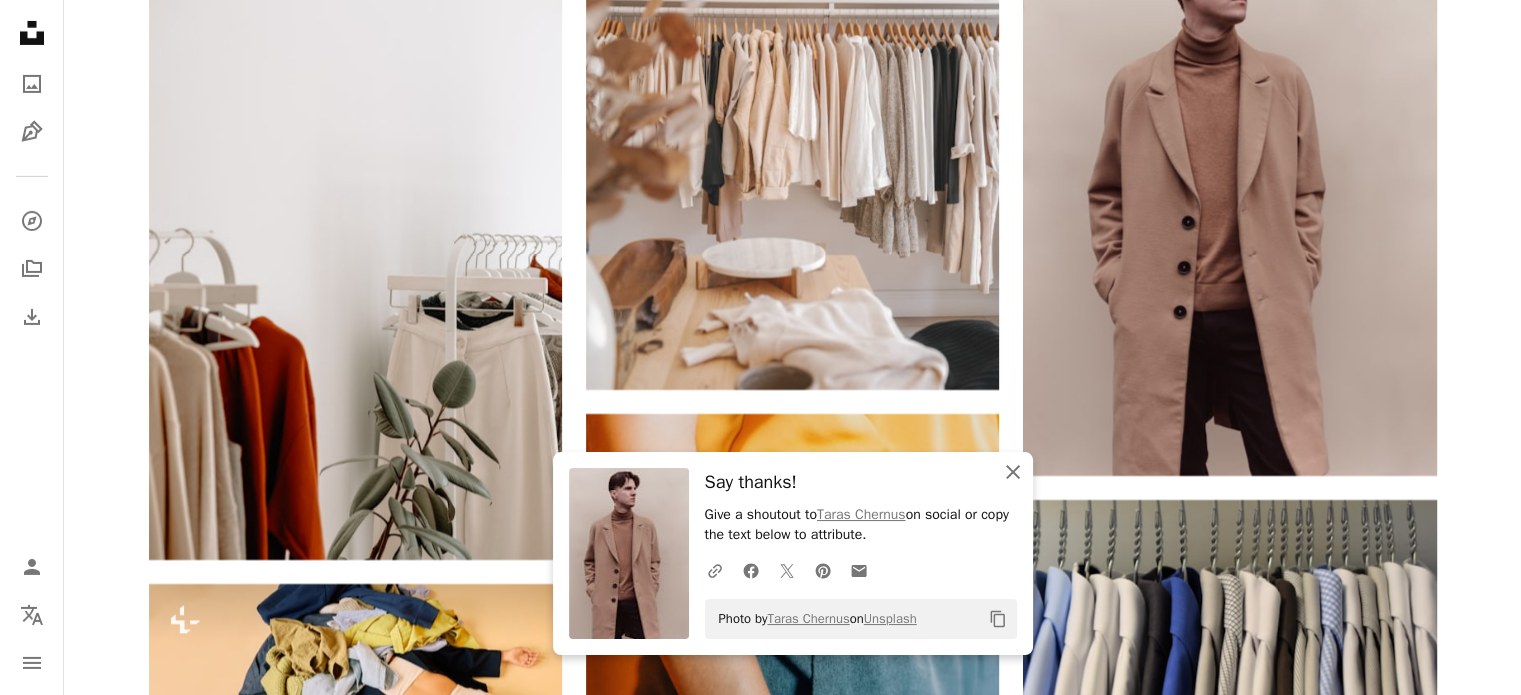 click on "An X shape" 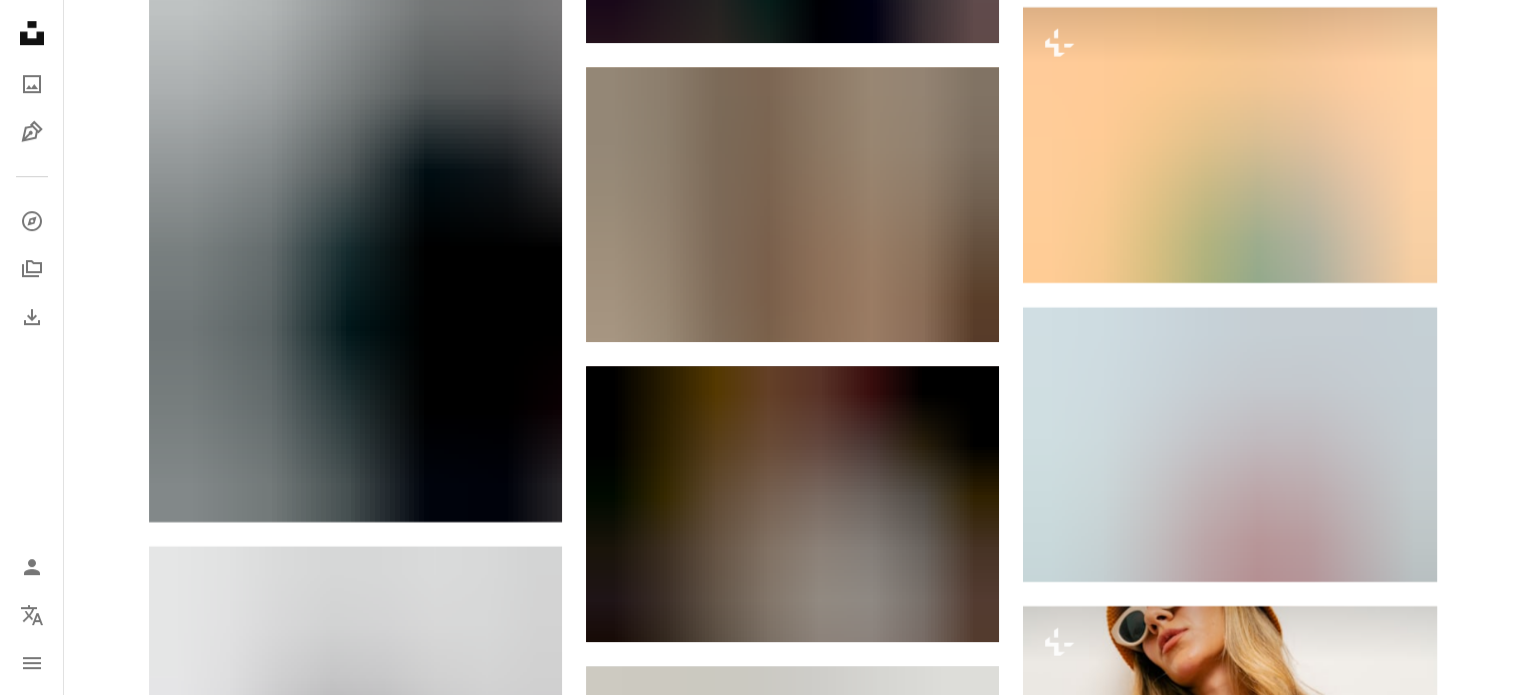 scroll, scrollTop: 16600, scrollLeft: 0, axis: vertical 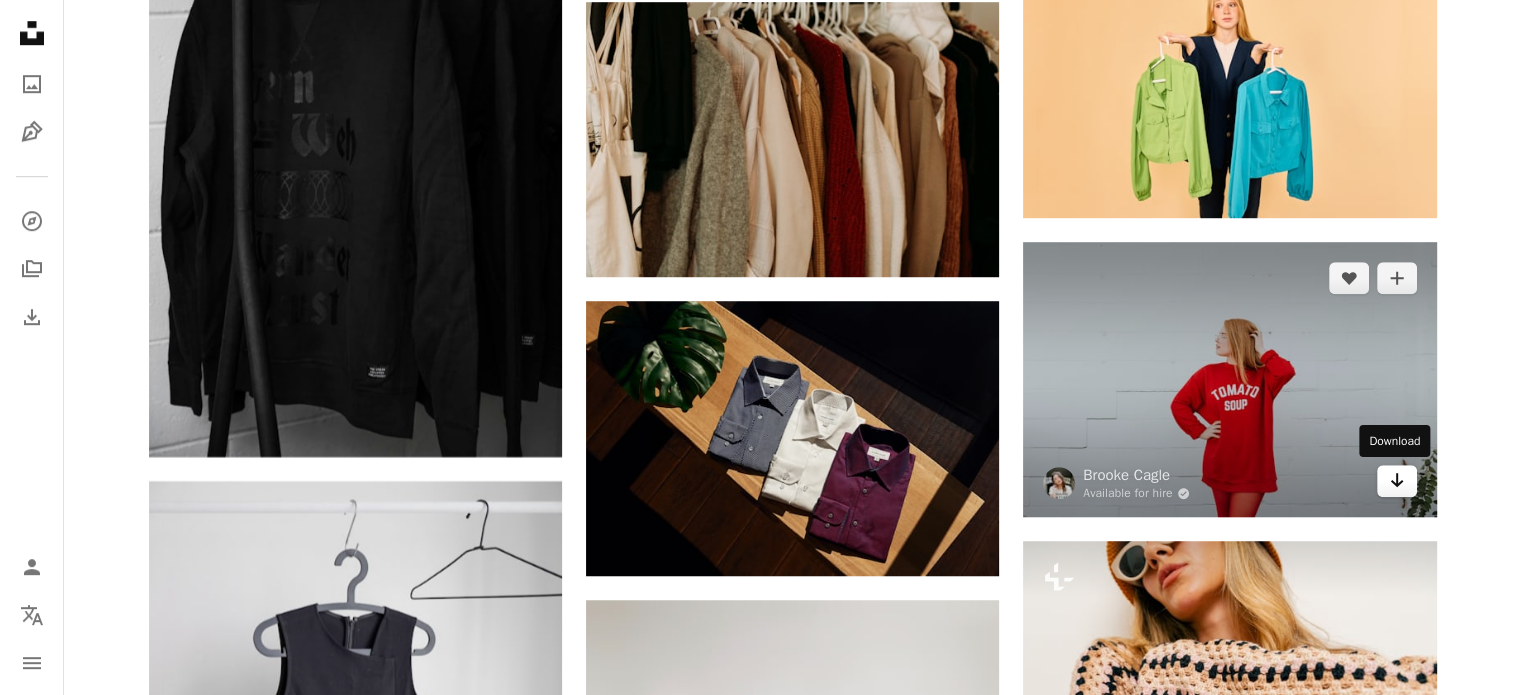 click on "Arrow pointing down" 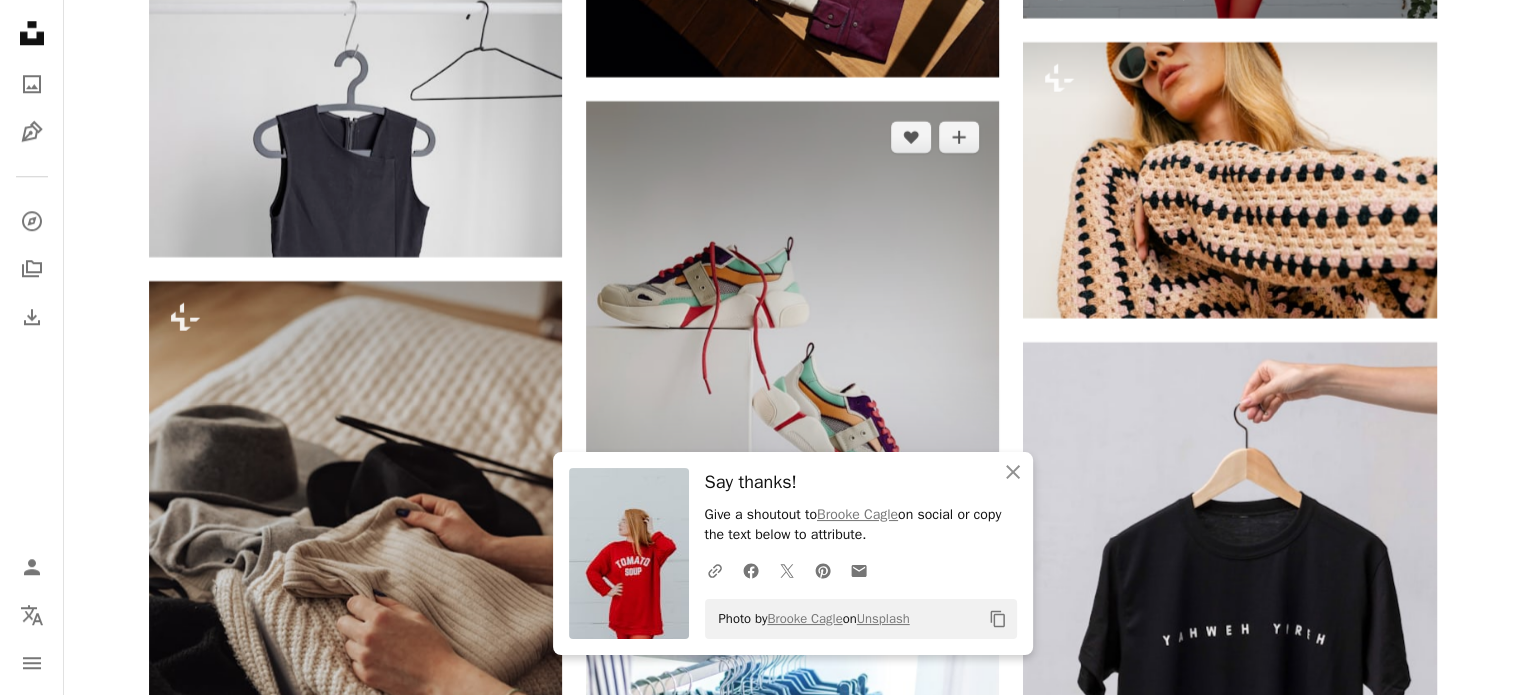 scroll, scrollTop: 17100, scrollLeft: 0, axis: vertical 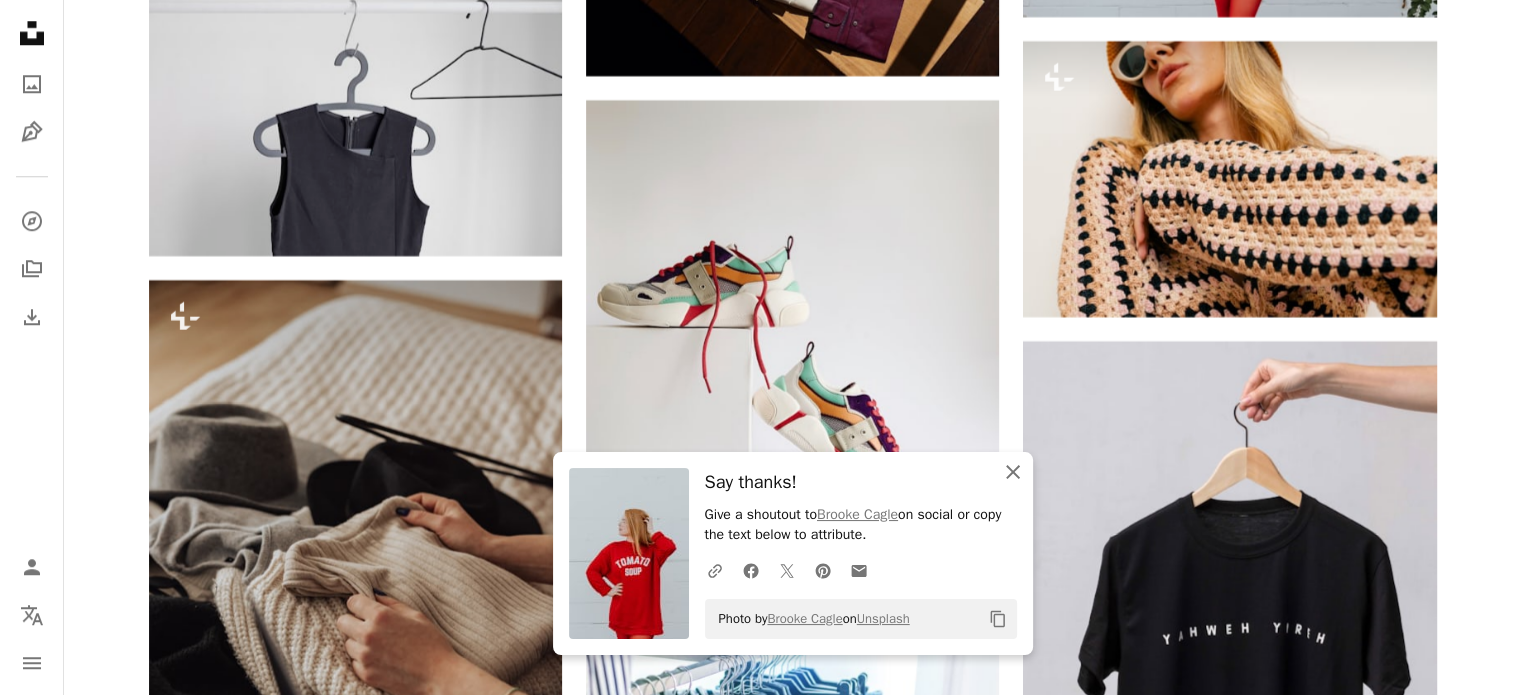 click on "An X shape" 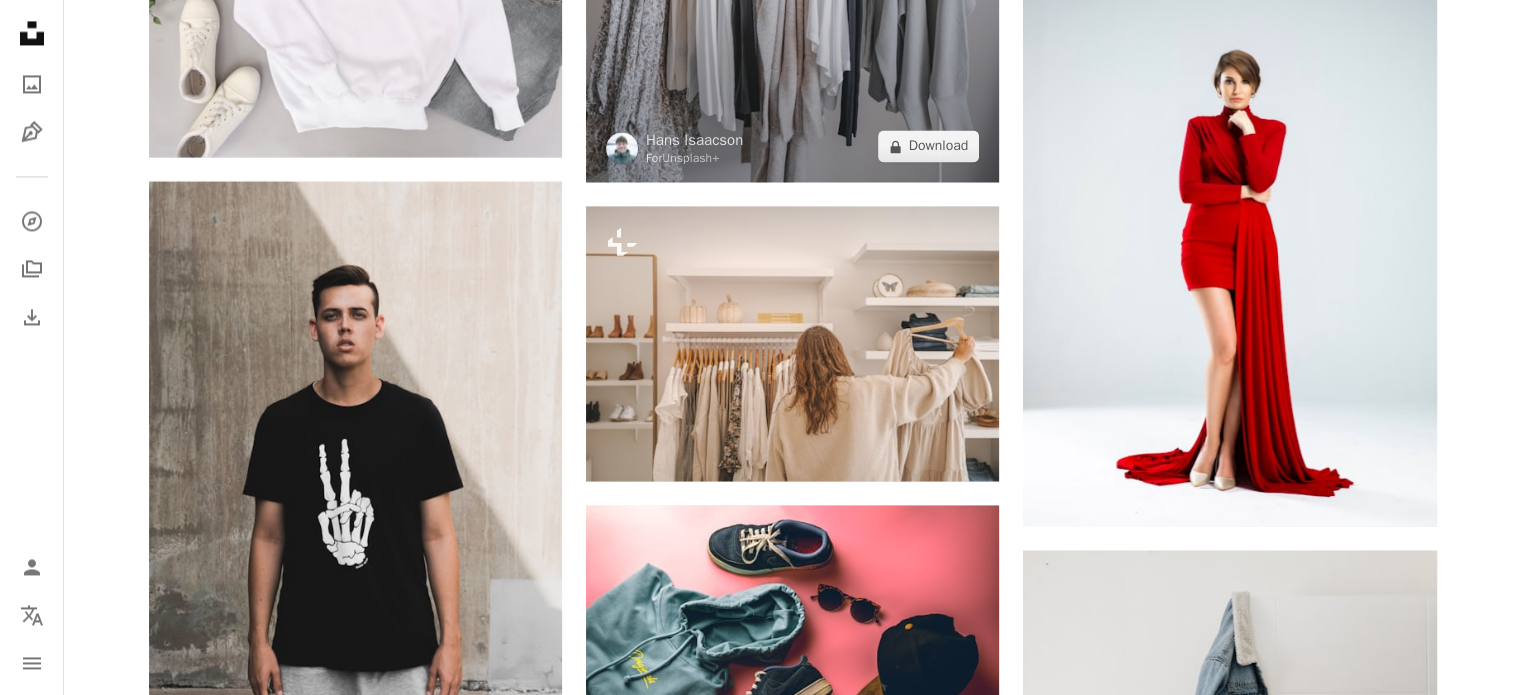 scroll, scrollTop: 18500, scrollLeft: 0, axis: vertical 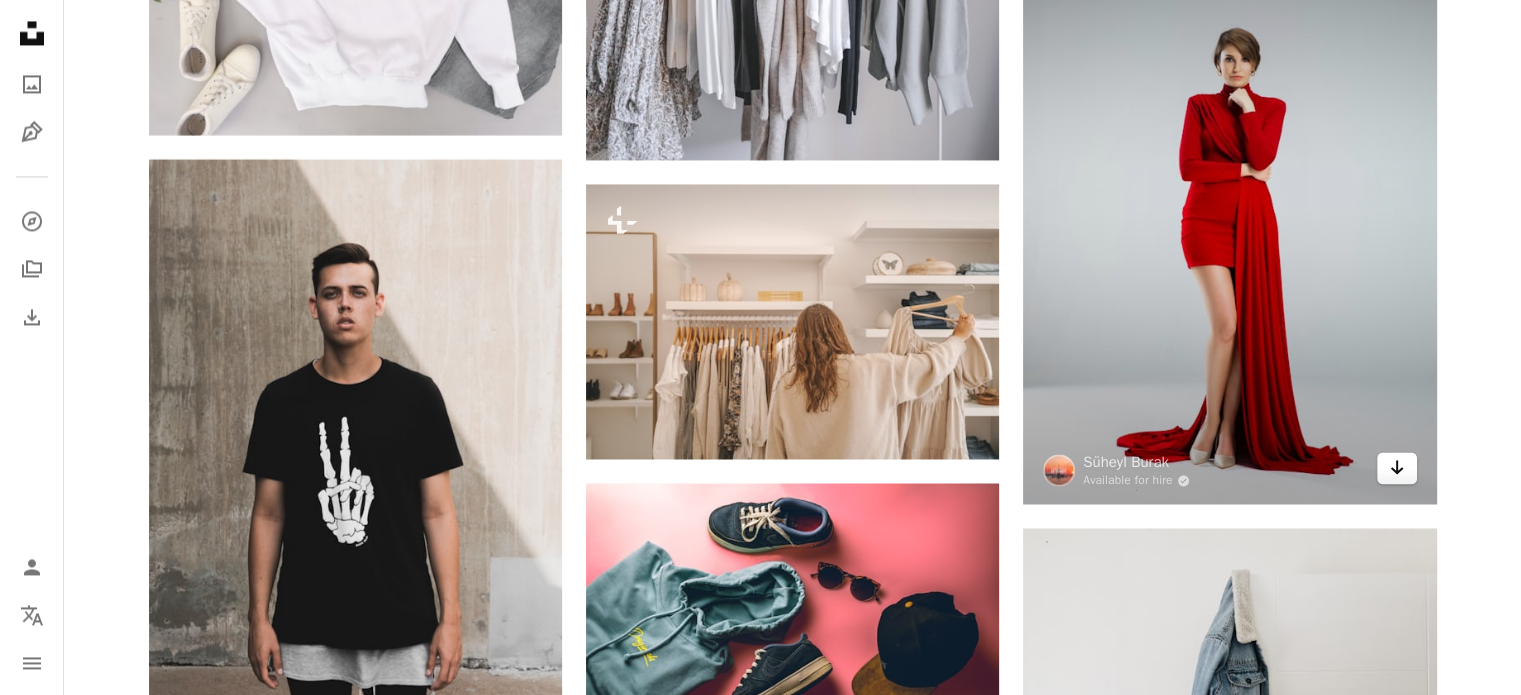 click on "Arrow pointing down" at bounding box center [1397, 468] 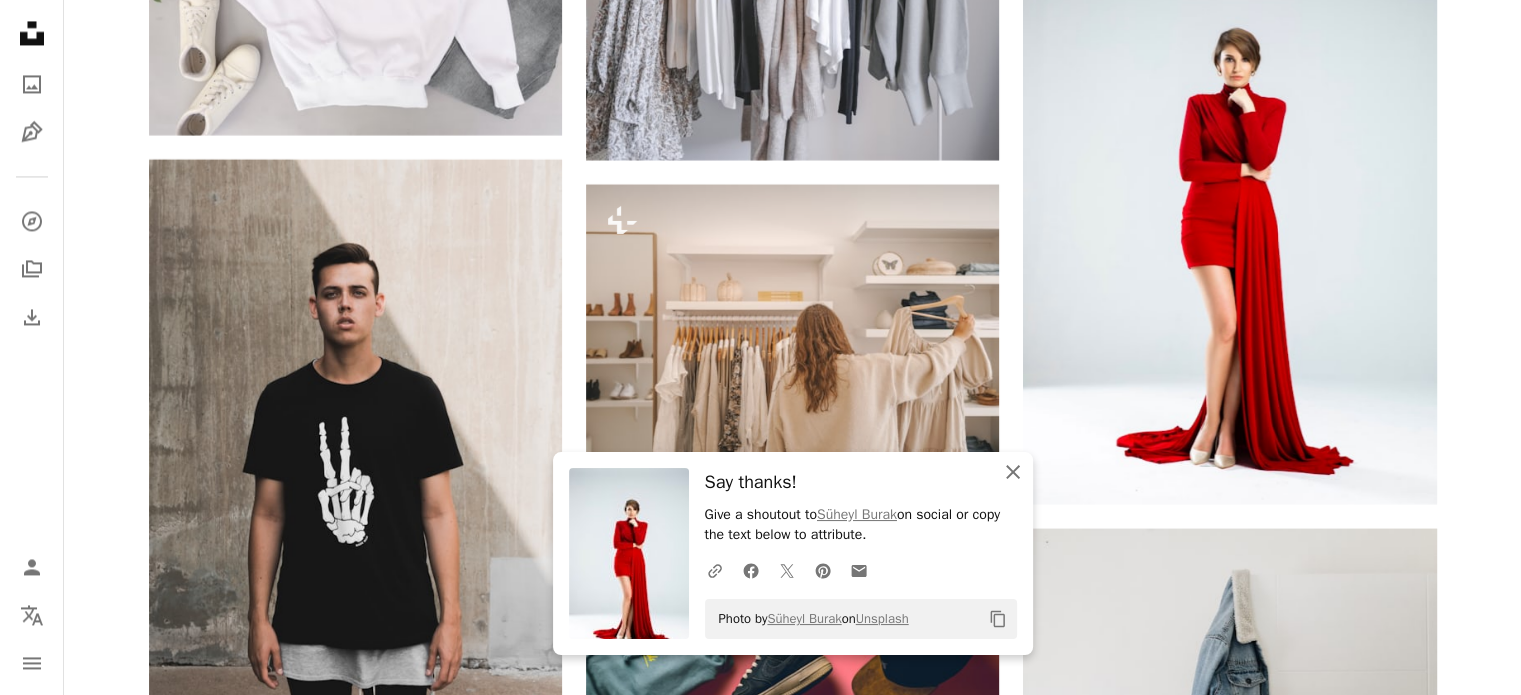 click 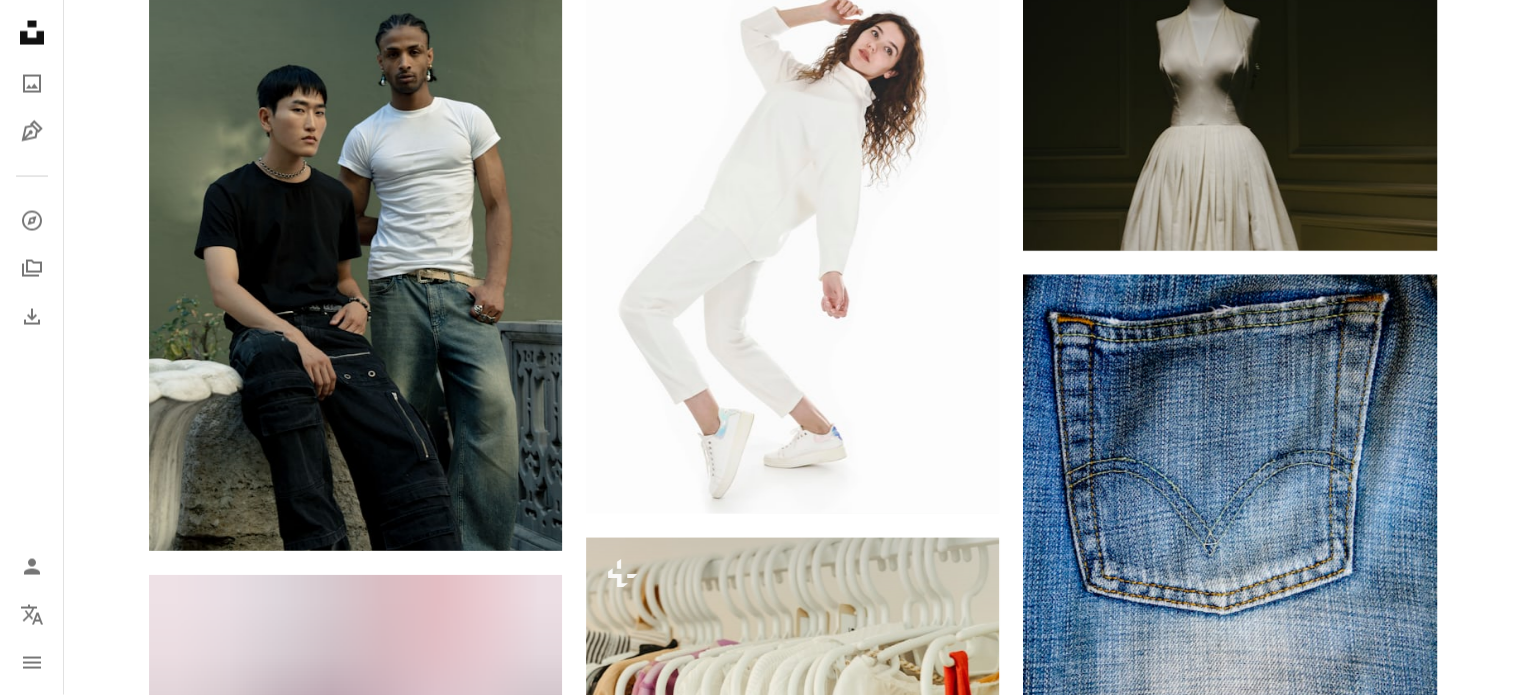 scroll, scrollTop: 19400, scrollLeft: 0, axis: vertical 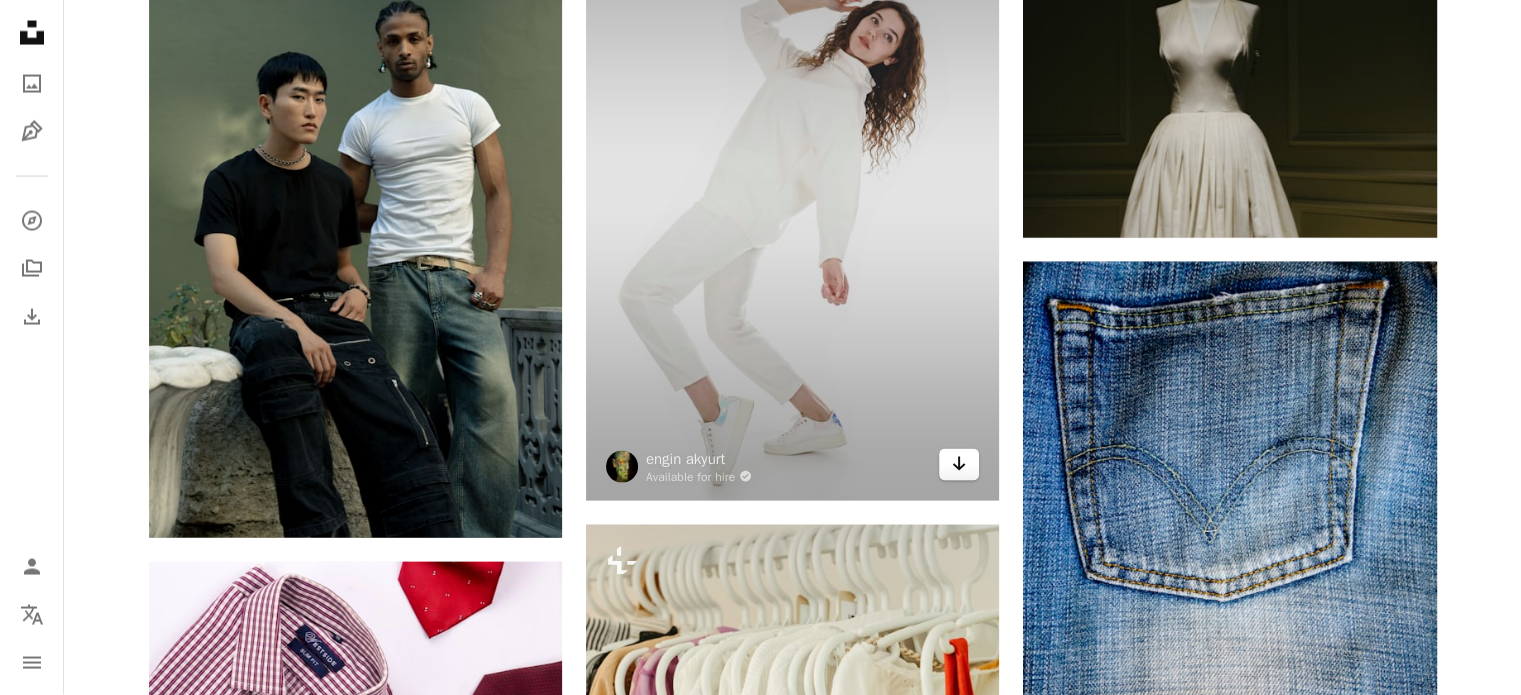 click on "Arrow pointing down" at bounding box center [959, 465] 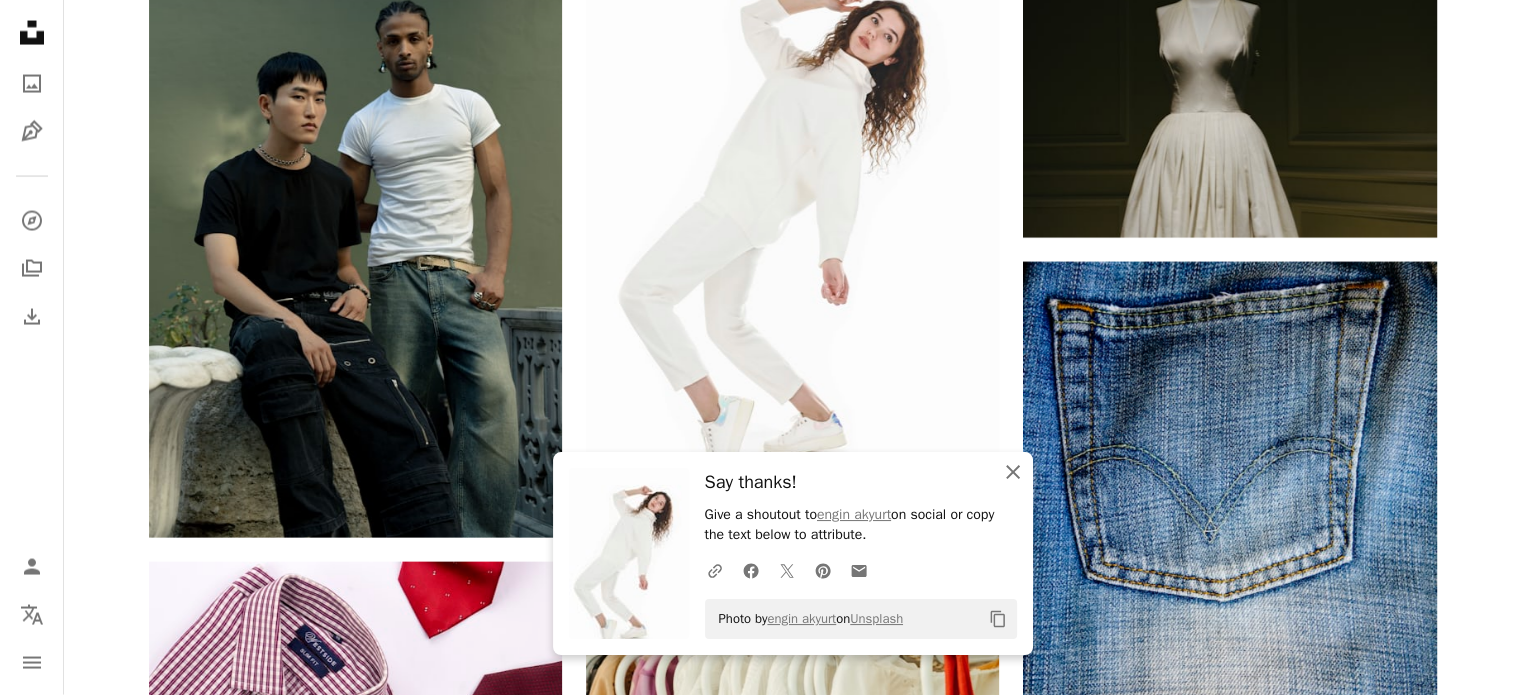 click on "An X shape" 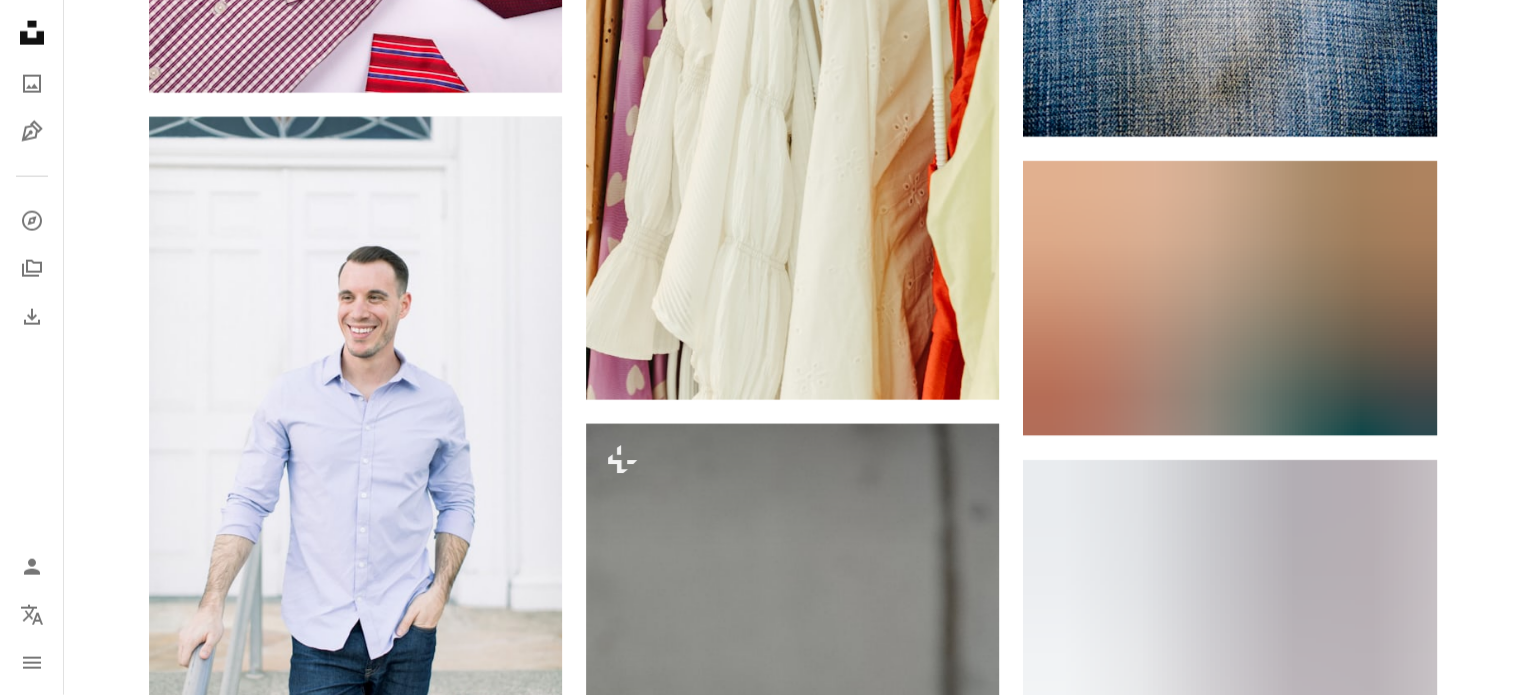scroll, scrollTop: 20400, scrollLeft: 0, axis: vertical 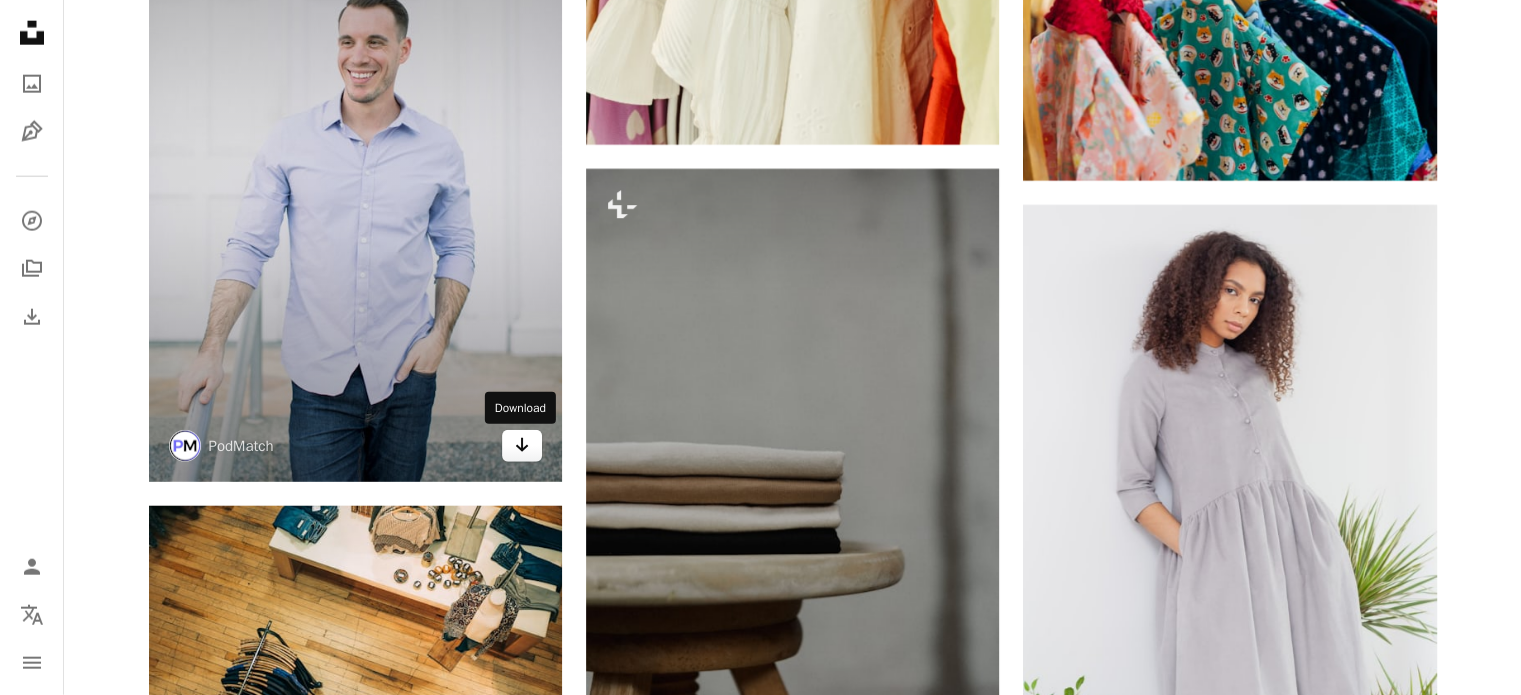 click on "Arrow pointing down" 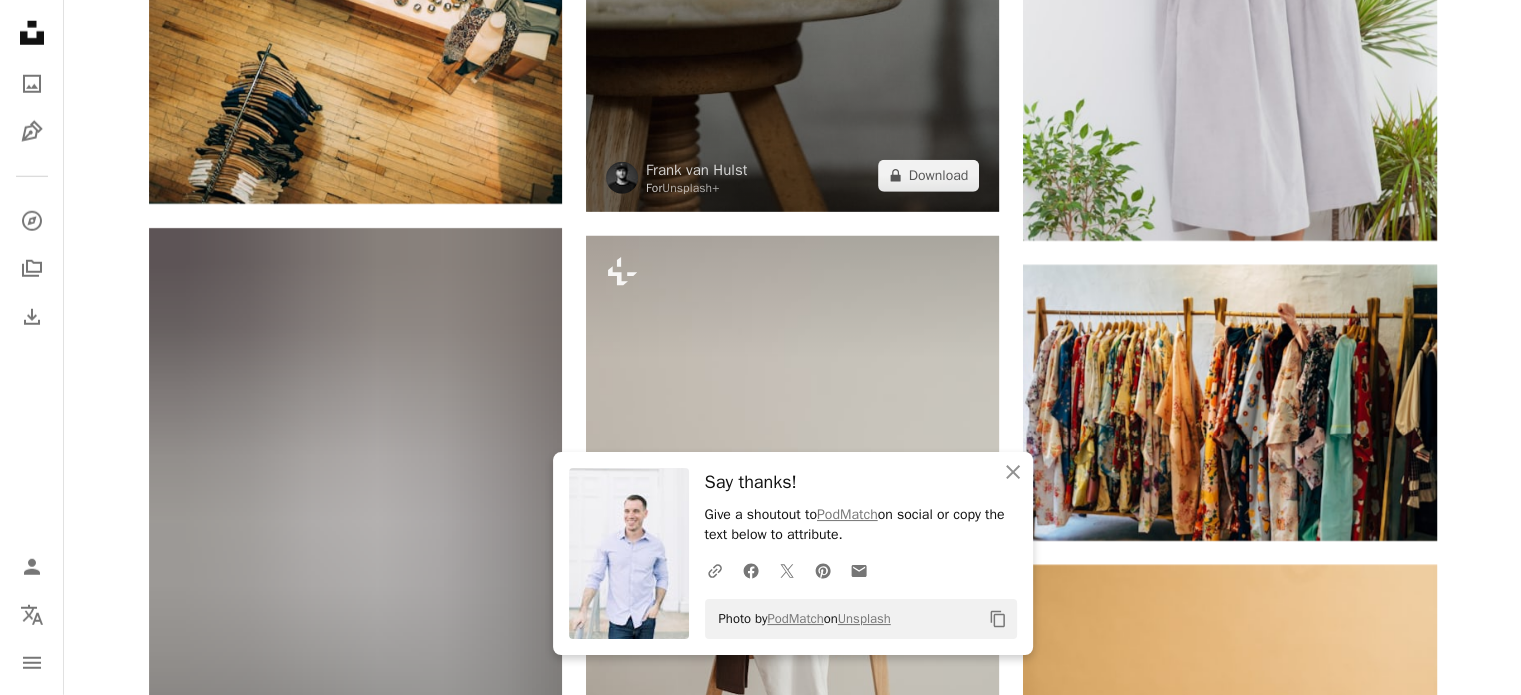scroll, scrollTop: 21100, scrollLeft: 0, axis: vertical 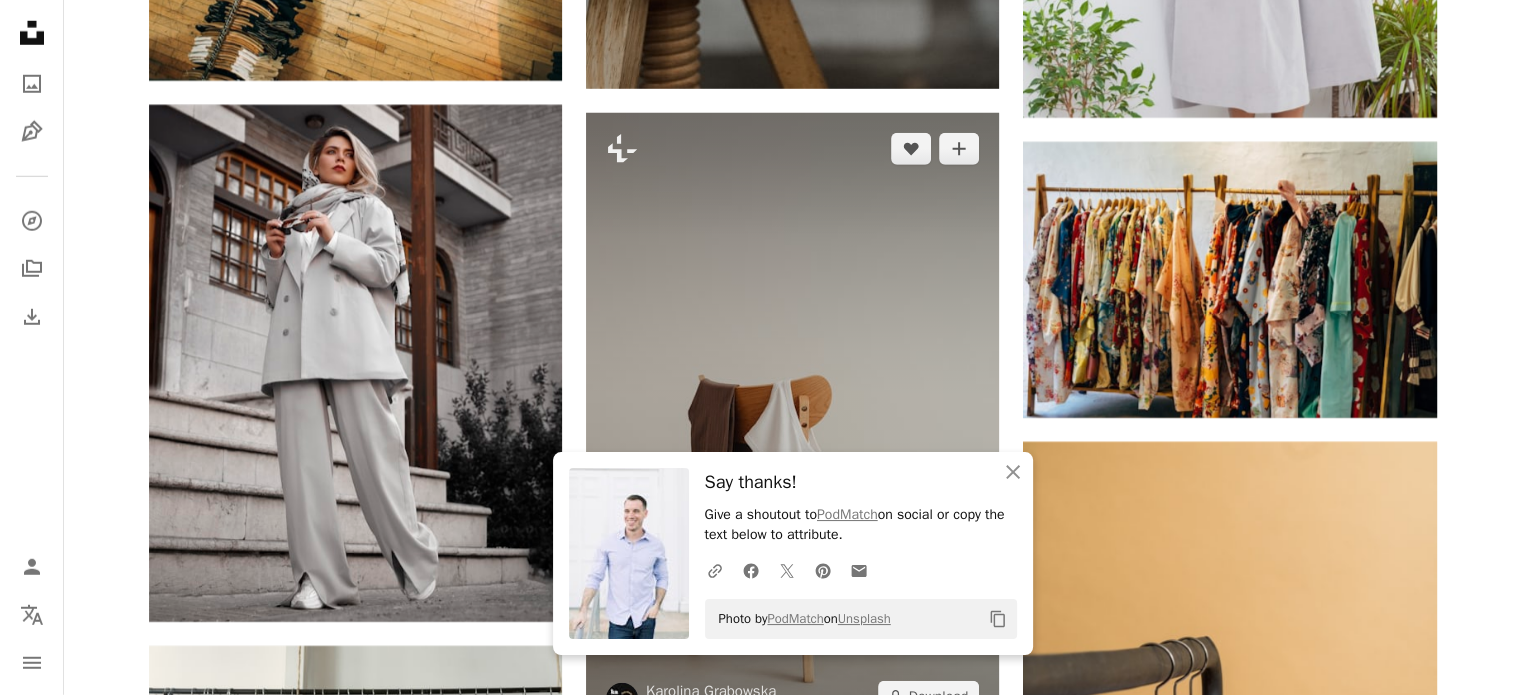 click at bounding box center [792, 423] 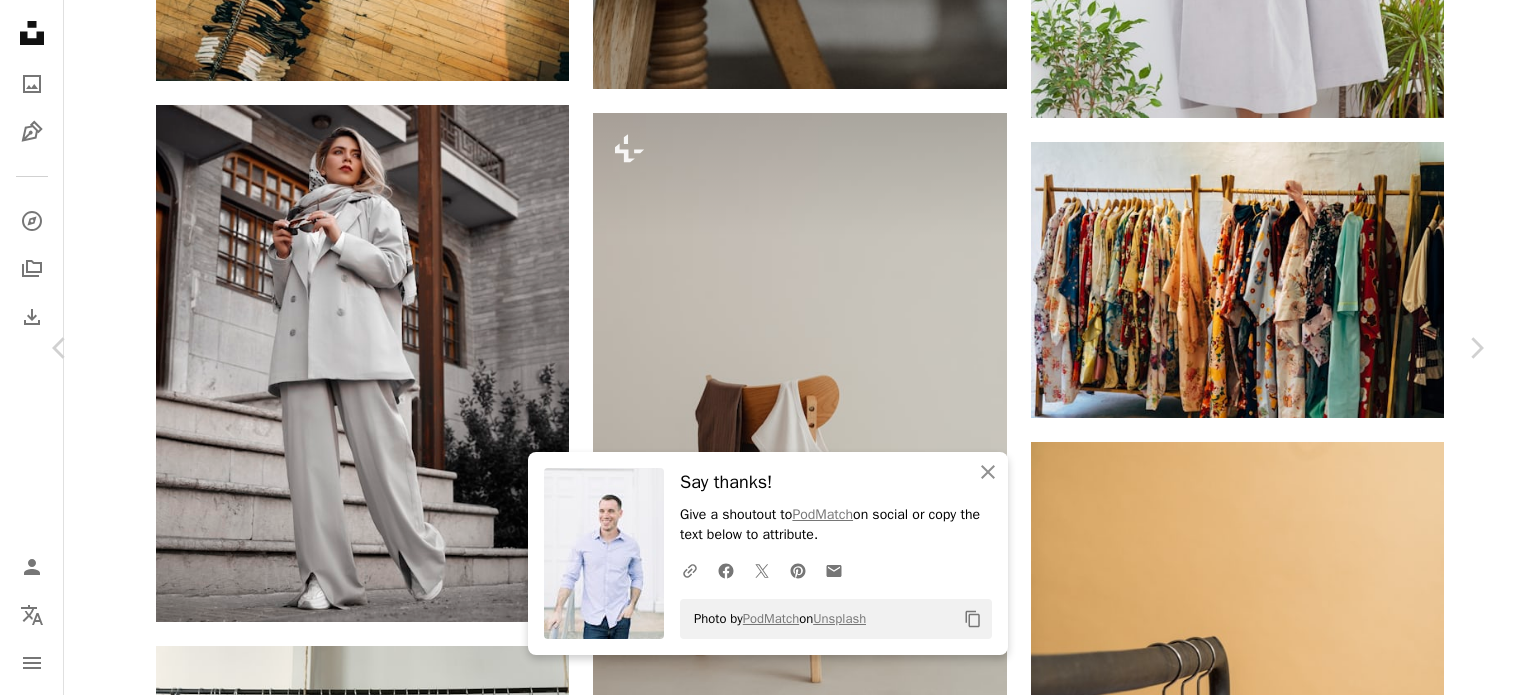 click on "A heart A plus sign [FIRST] [LAST] For Unsplash+ A lock Download Zoom in Featured in Photos , Fashion & Beauty A forward-right arrow Share More Actions Calendar outlined Published on February 1, 2023 Safety Licensed under the Unsplash+ License fashion clothing minimal studio background clothes style fashion background top background studio leggings fashion wallpaper vest moda blank space sweatpants backdrop background loungewear neutral tones white top Free pictures From this series Chevron right Plus sign for Unsplash+ Plus sign for Unsplash+ Plus sign for Unsplash+ Plus sign for Unsplash+ Plus sign for Unsplash+ Related images" at bounding box center [768, 6142] 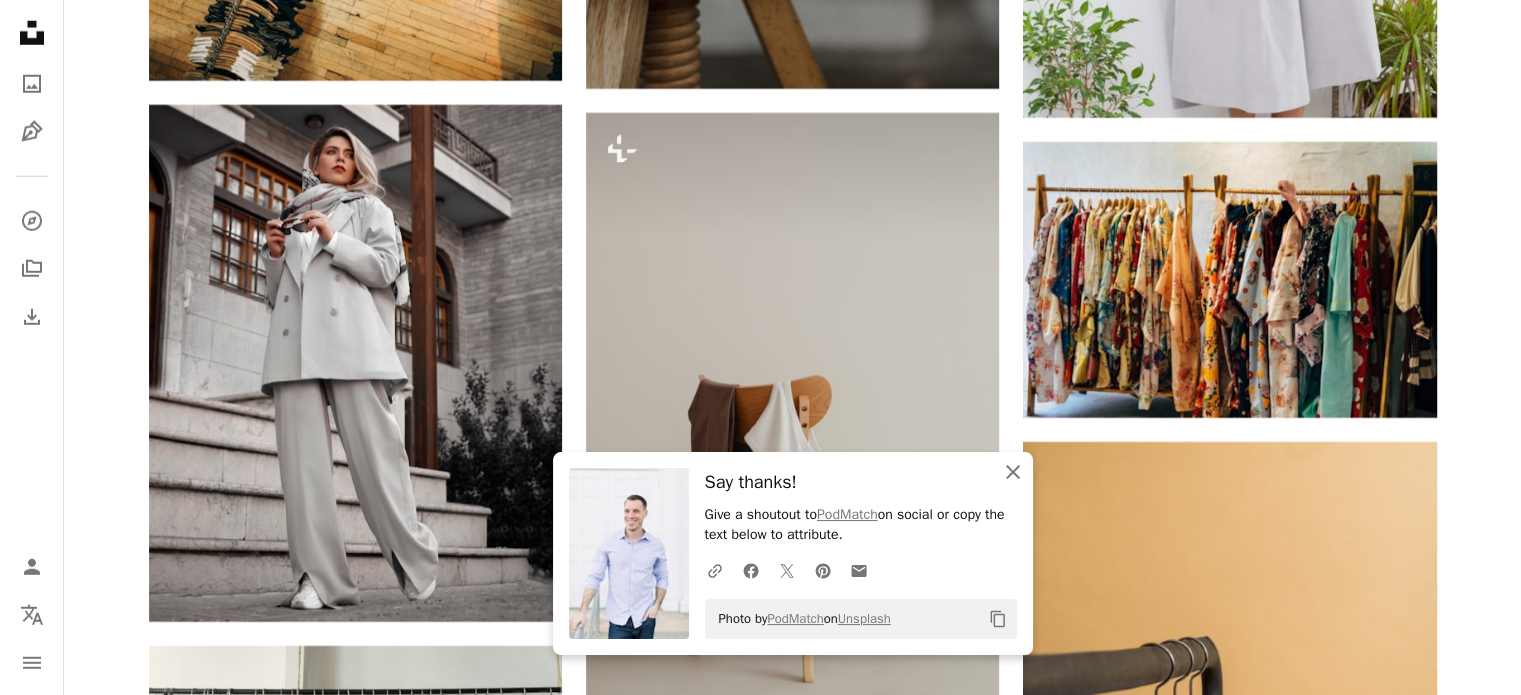 click on "An X shape" 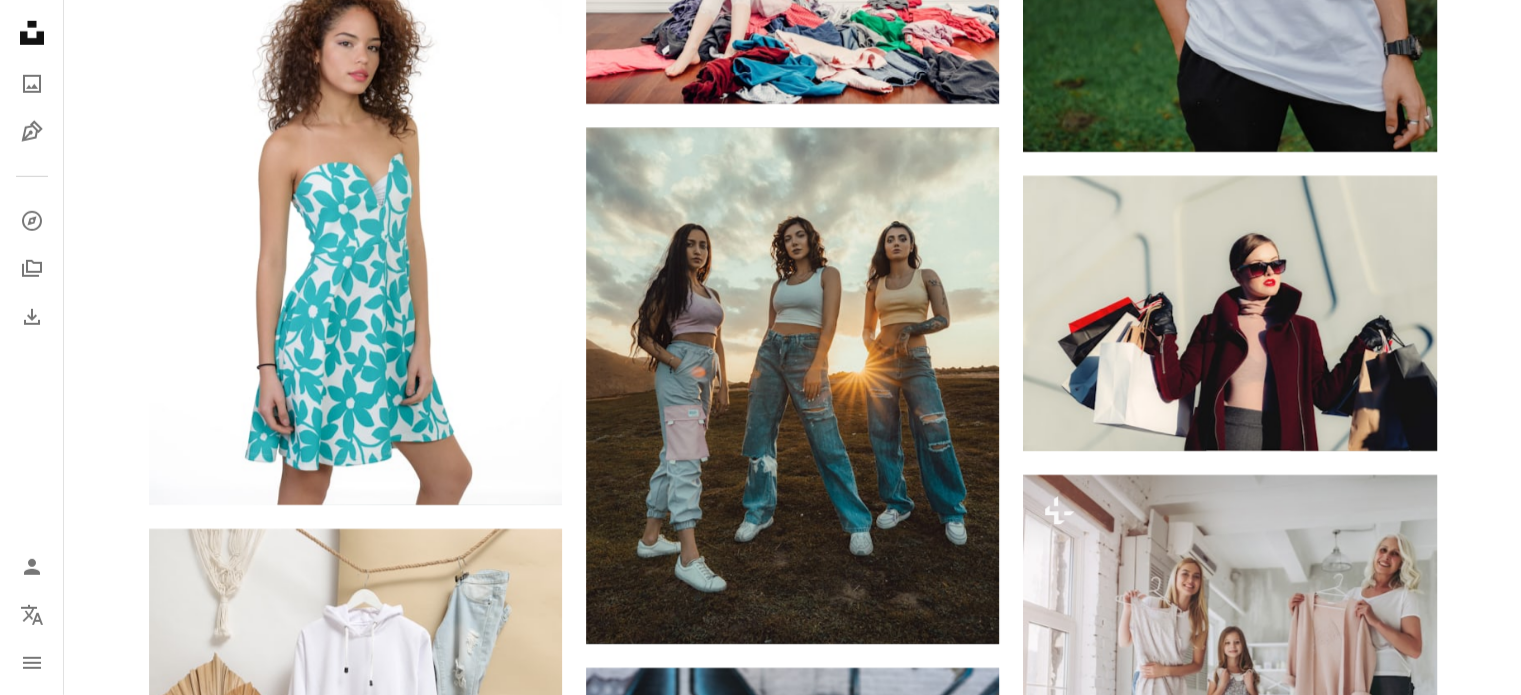 scroll, scrollTop: 29000, scrollLeft: 0, axis: vertical 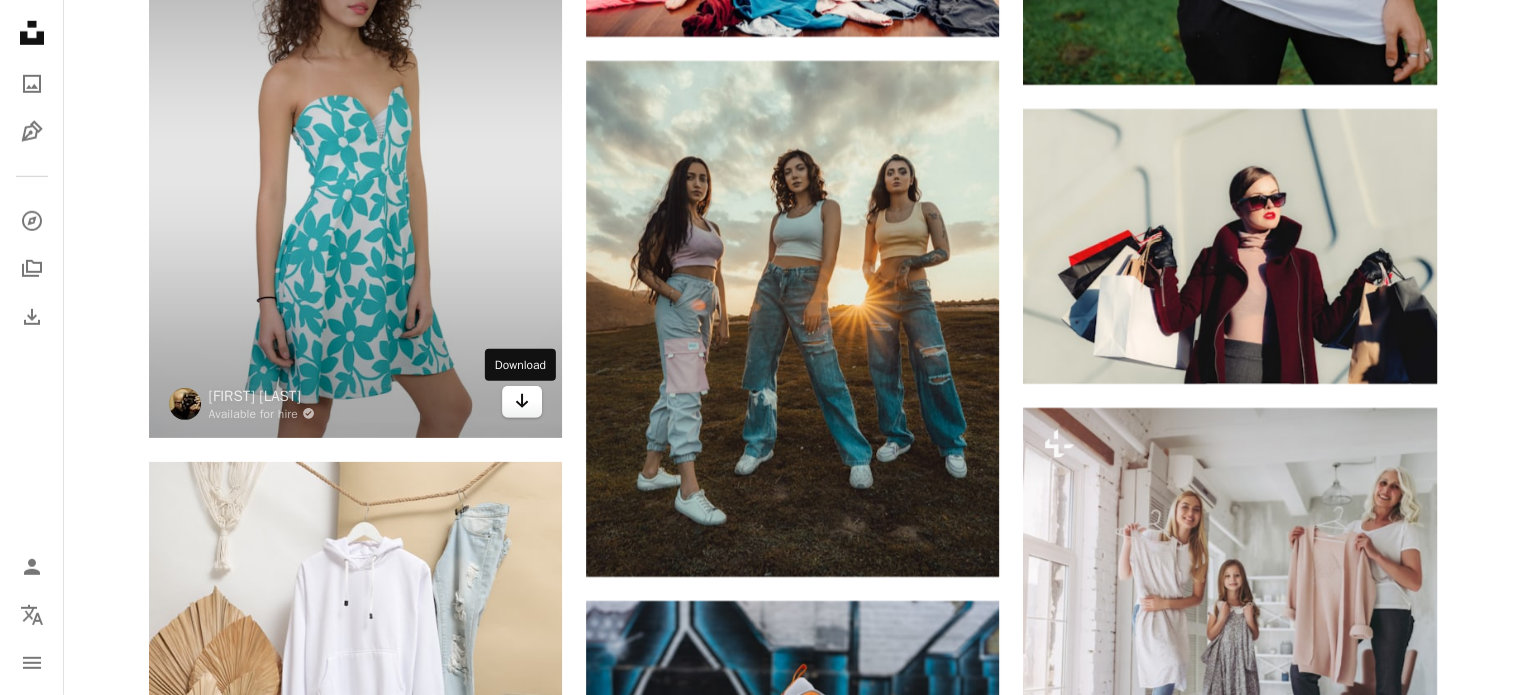 click on "Arrow pointing down" at bounding box center (522, 402) 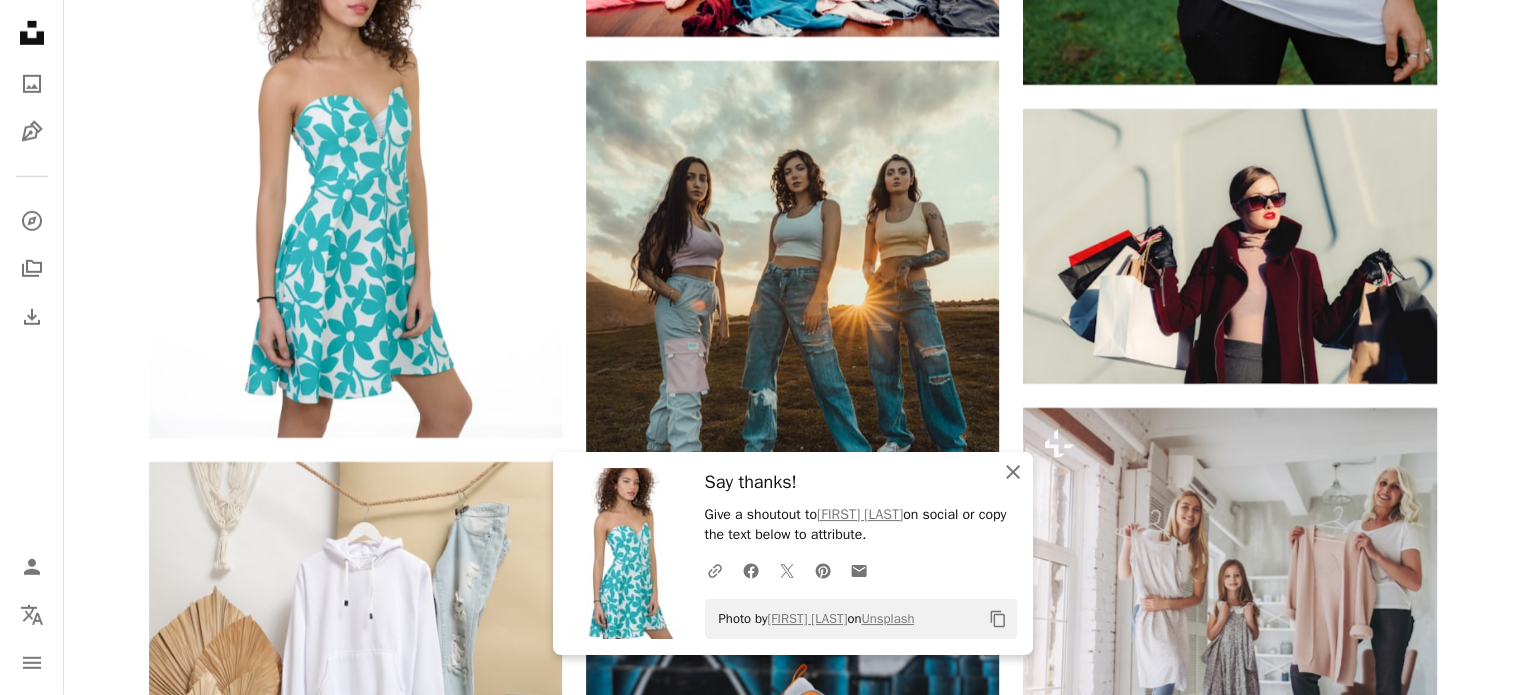 click on "An X shape" 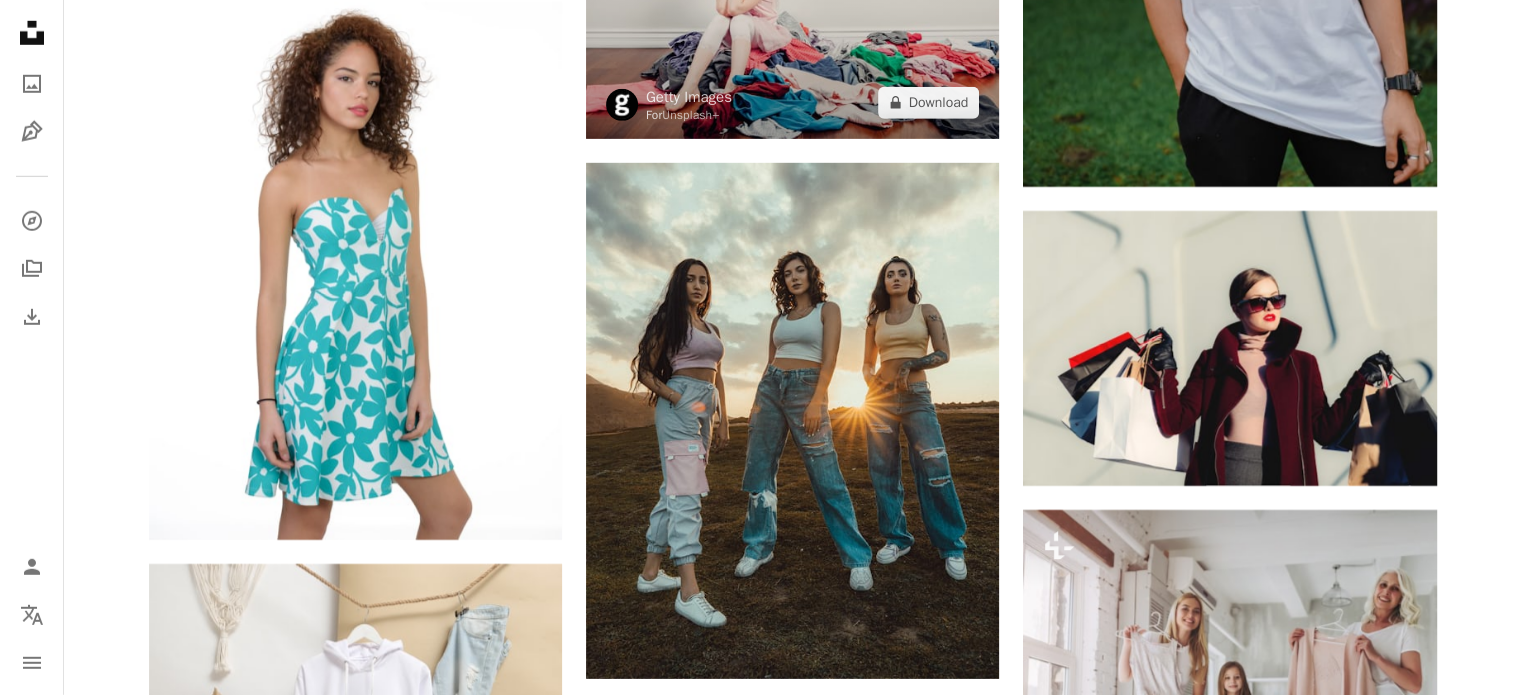 scroll, scrollTop: 28900, scrollLeft: 0, axis: vertical 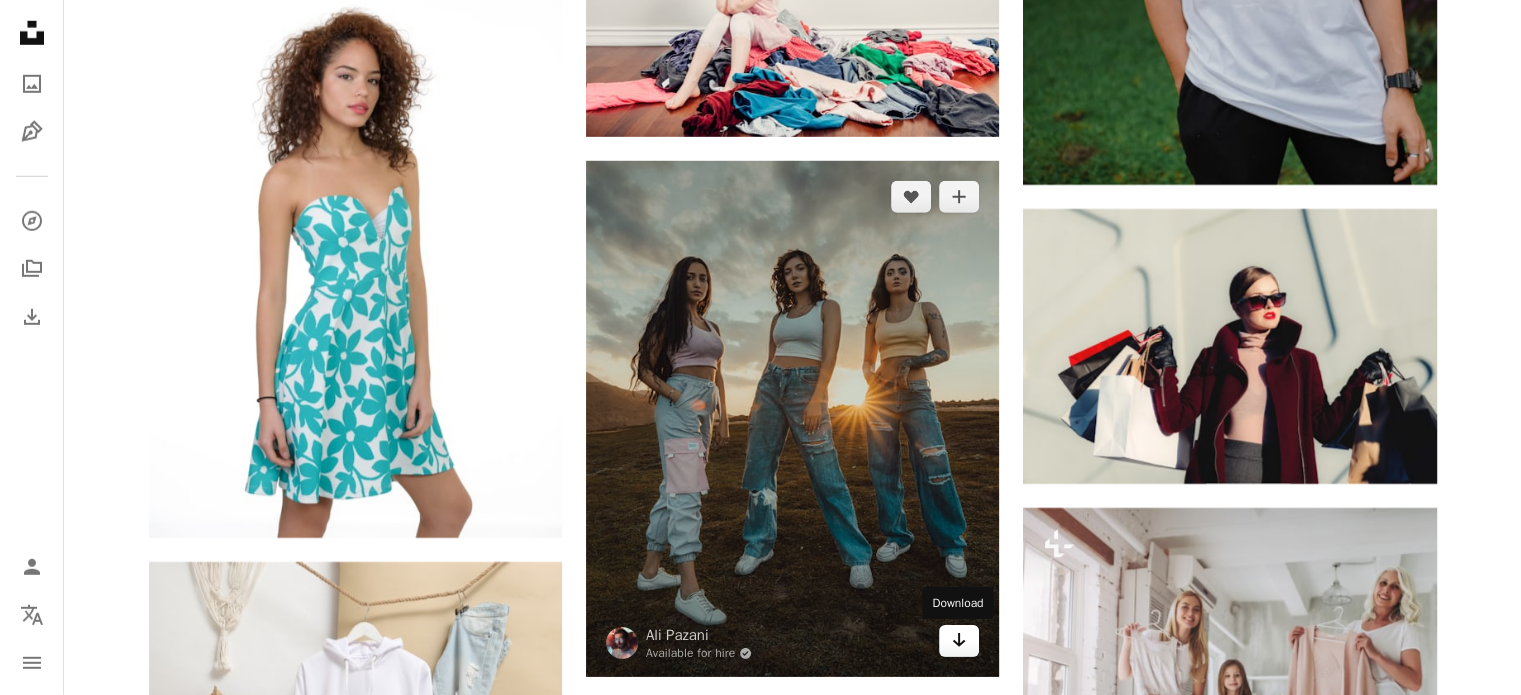 click on "Arrow pointing down" at bounding box center [959, 641] 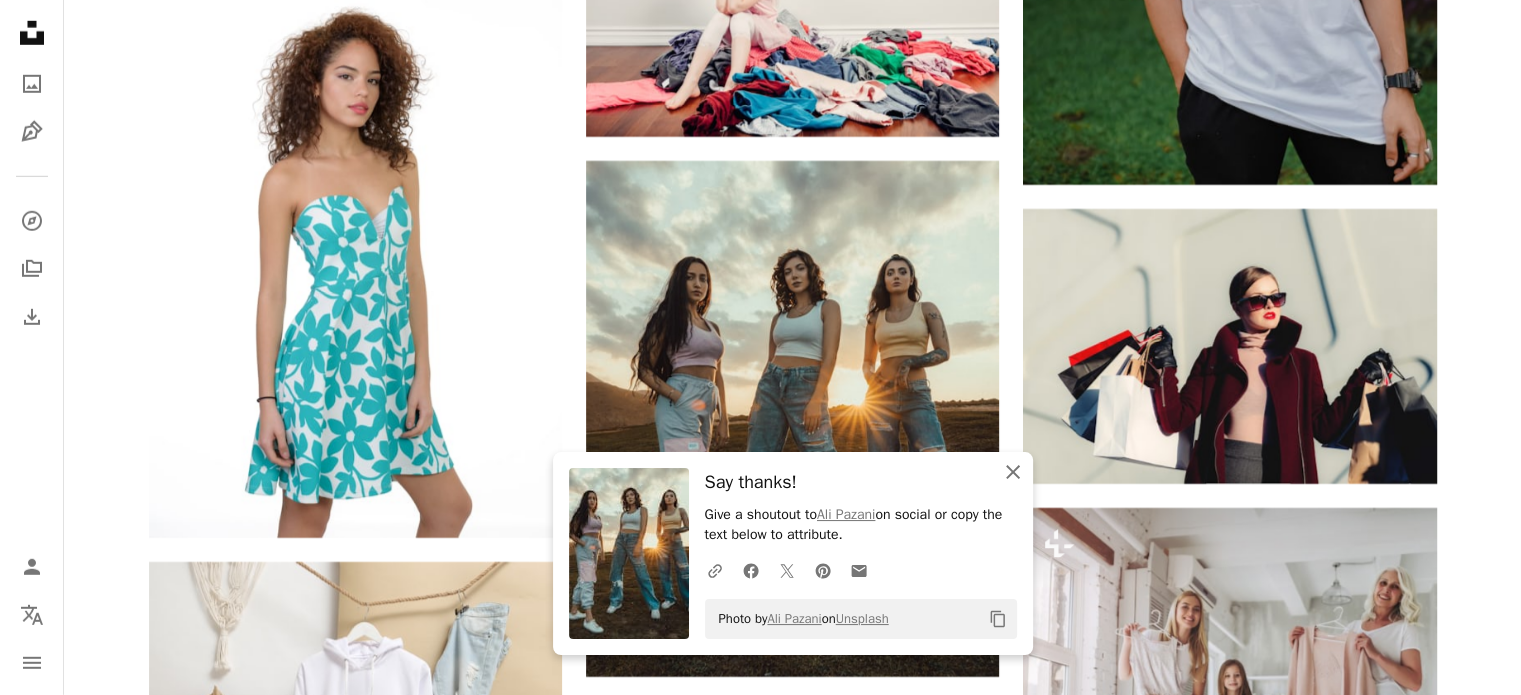 click on "An X shape" 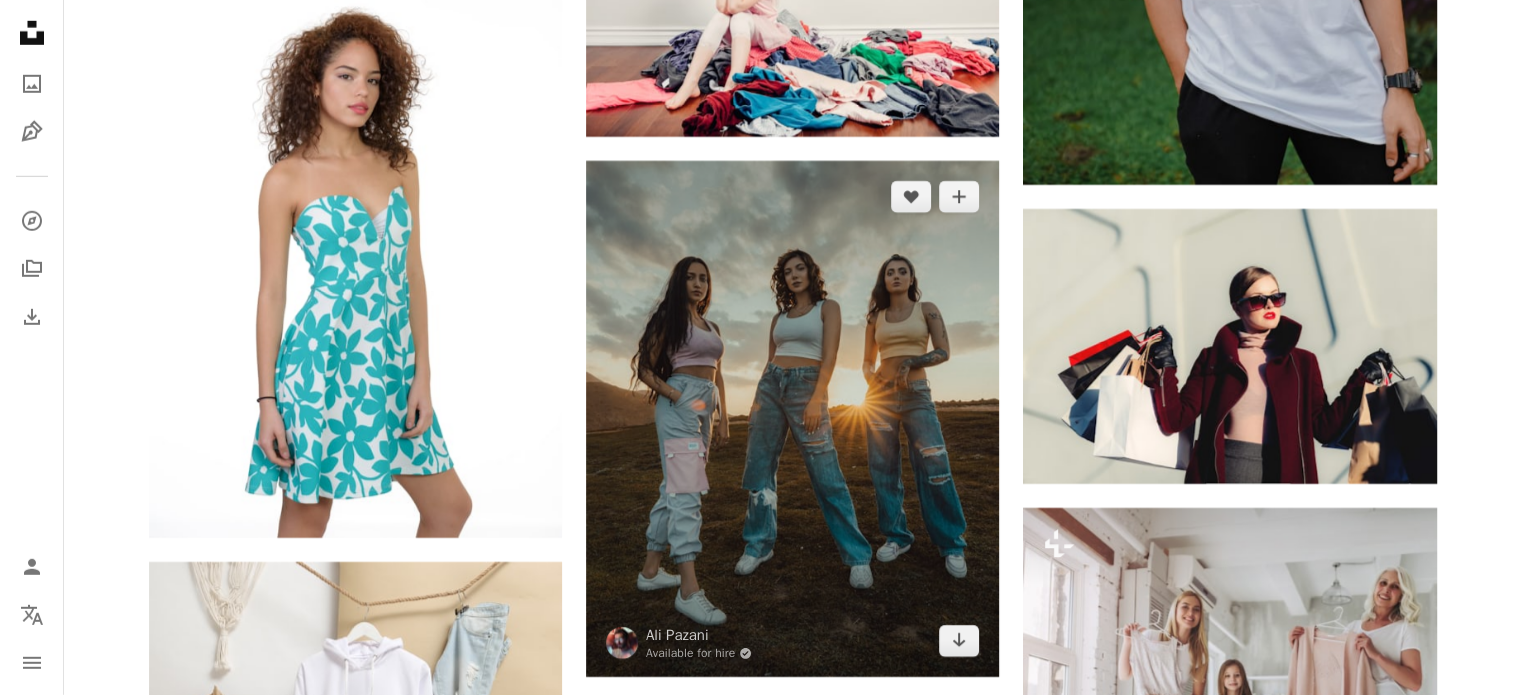 scroll, scrollTop: 29100, scrollLeft: 0, axis: vertical 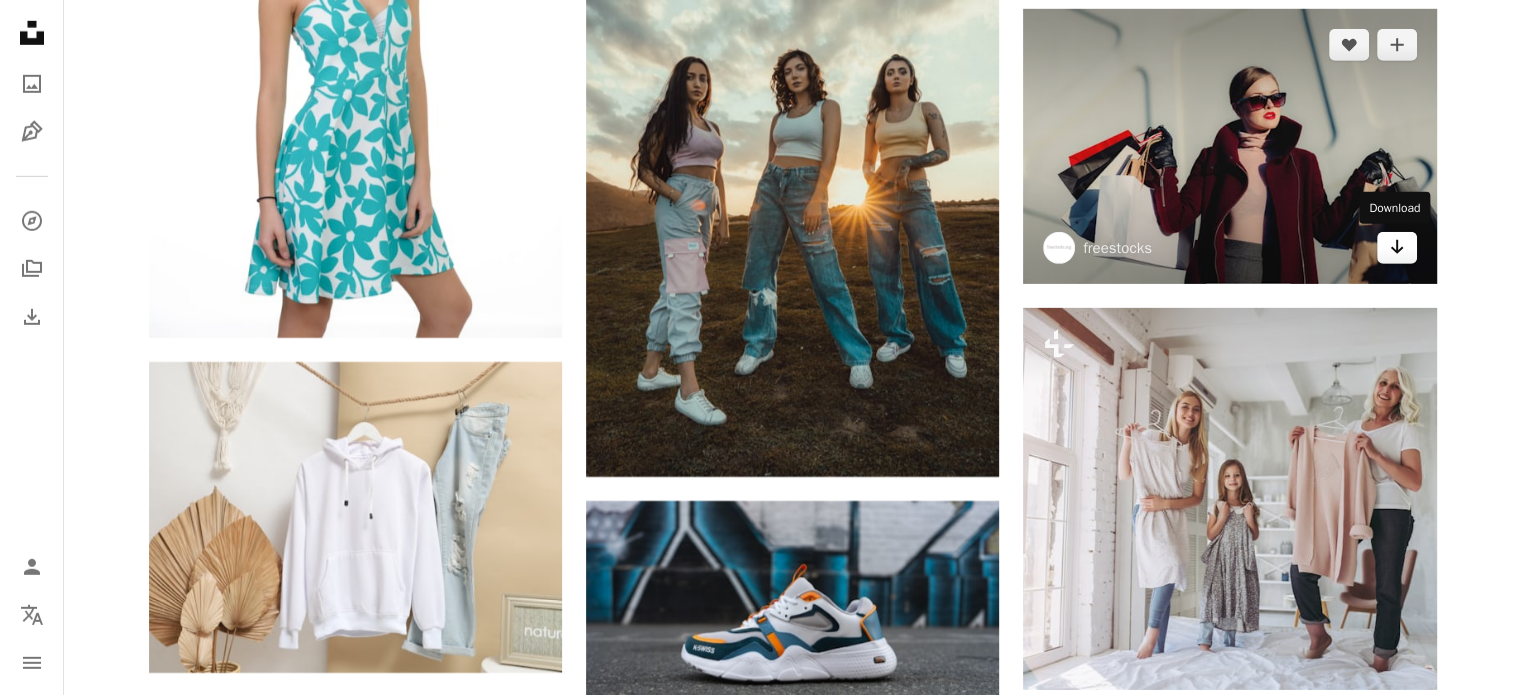click on "Arrow pointing down" 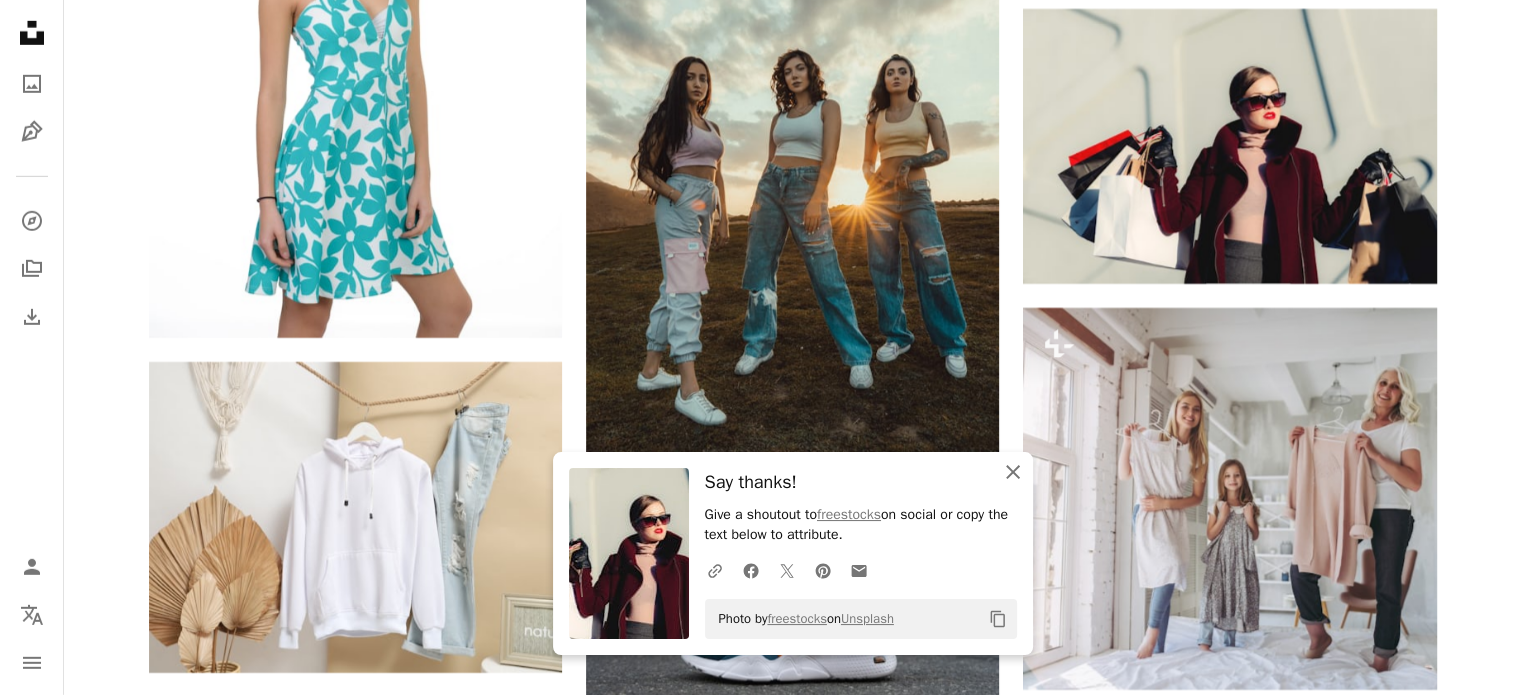 click on "An X shape" 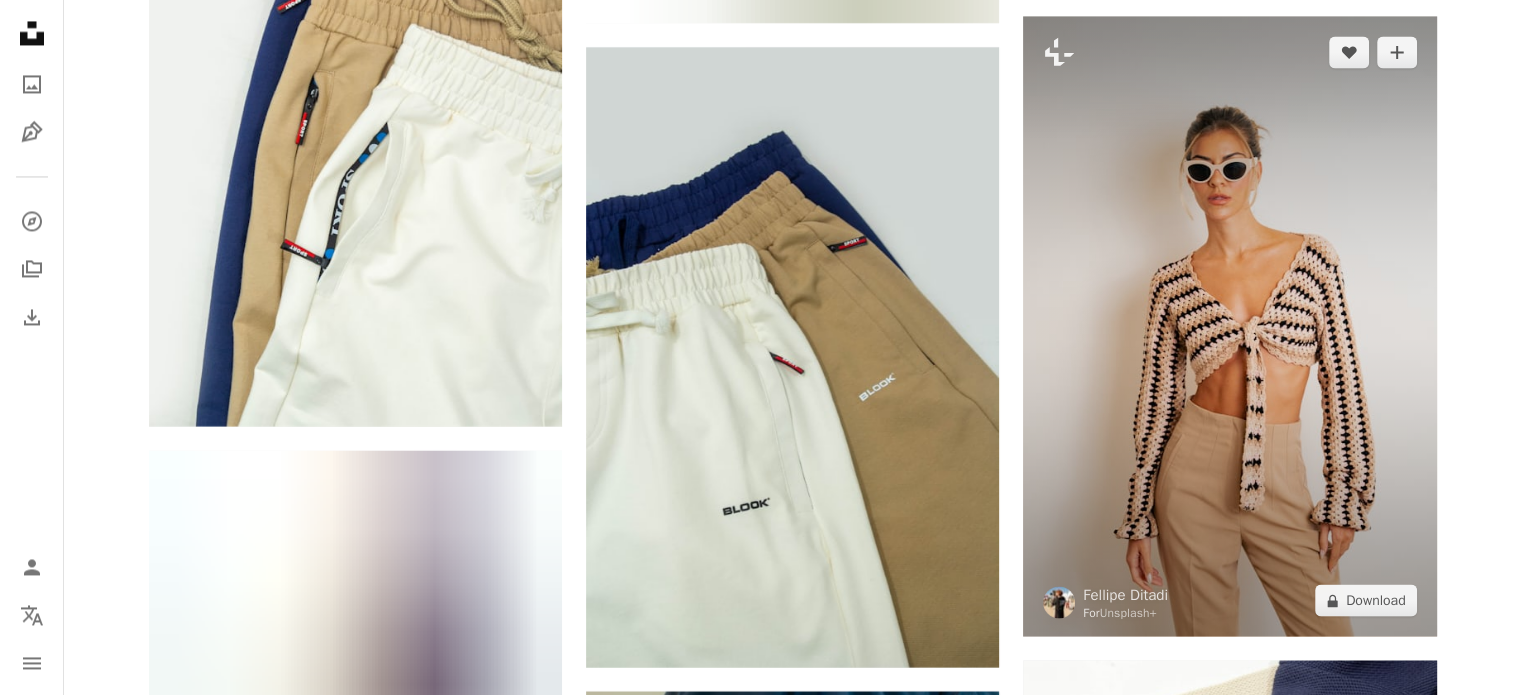 scroll, scrollTop: 56600, scrollLeft: 0, axis: vertical 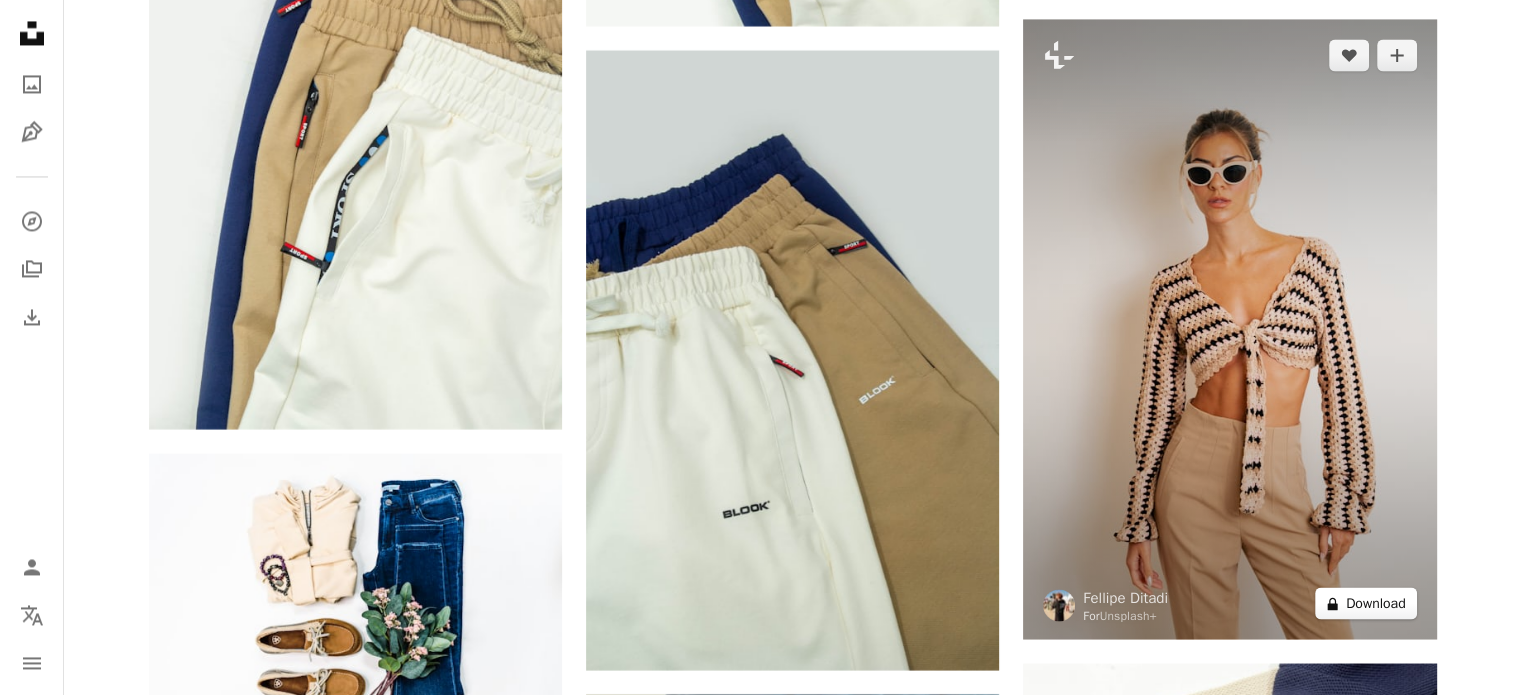 click on "A lock Download" at bounding box center [1366, 603] 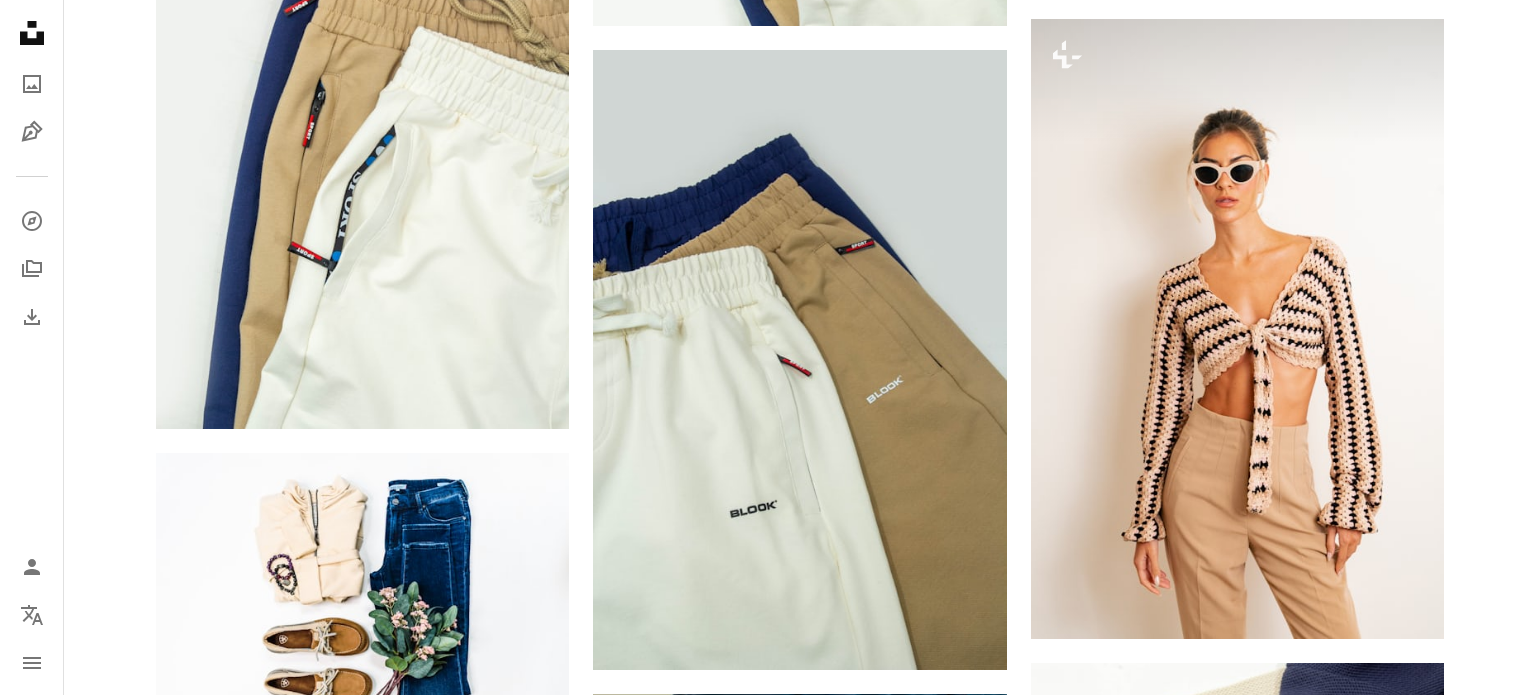 click on "An X shape Premium, ready to use images. Get unlimited access. A plus sign Members-only content added monthly A plus sign Unlimited royalty-free downloads A plus sign Illustrations  New A plus sign Enhanced legal protections yearly 66%  off monthly $12   $4 USD per month * Get  Unsplash+ * When paid annually, billed upfront  $48 Taxes where applicable. Renews automatically. Cancel anytime." at bounding box center (768, 5202) 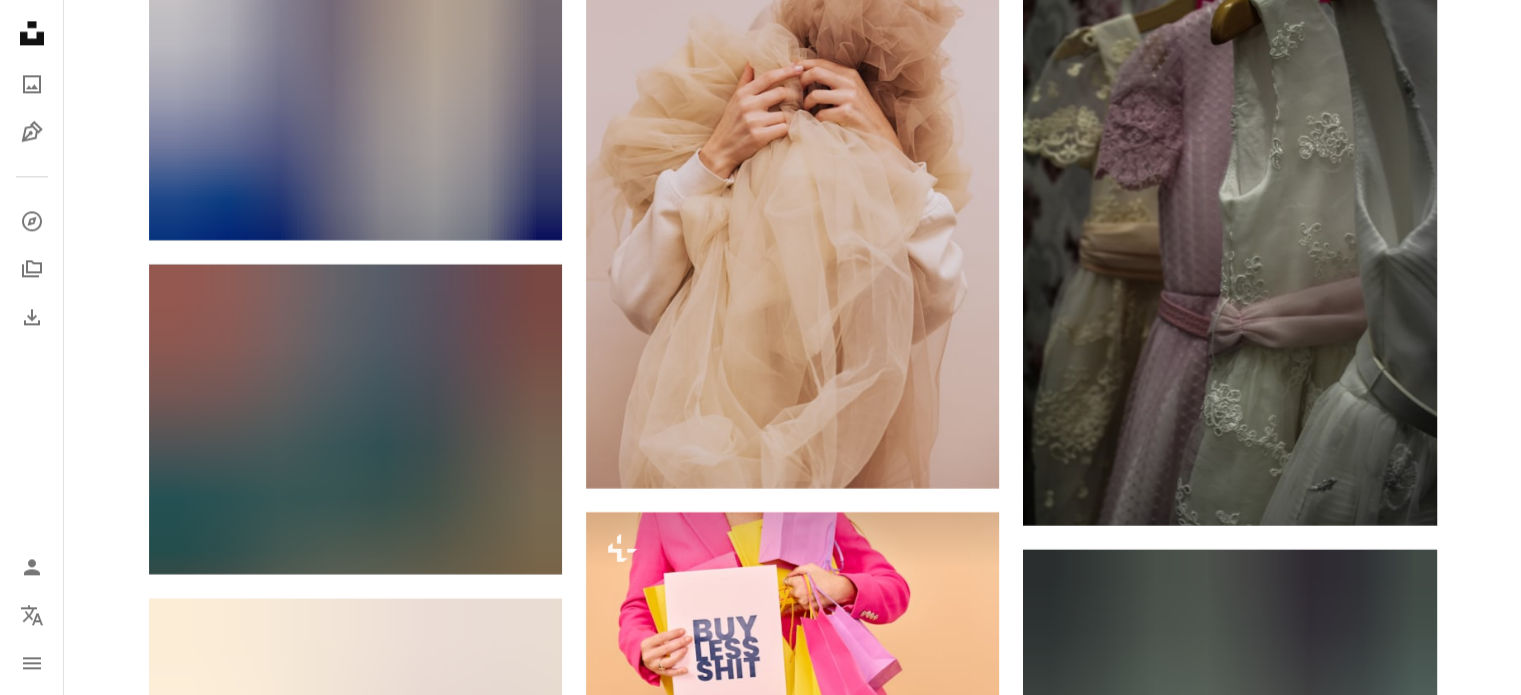 scroll, scrollTop: 71800, scrollLeft: 0, axis: vertical 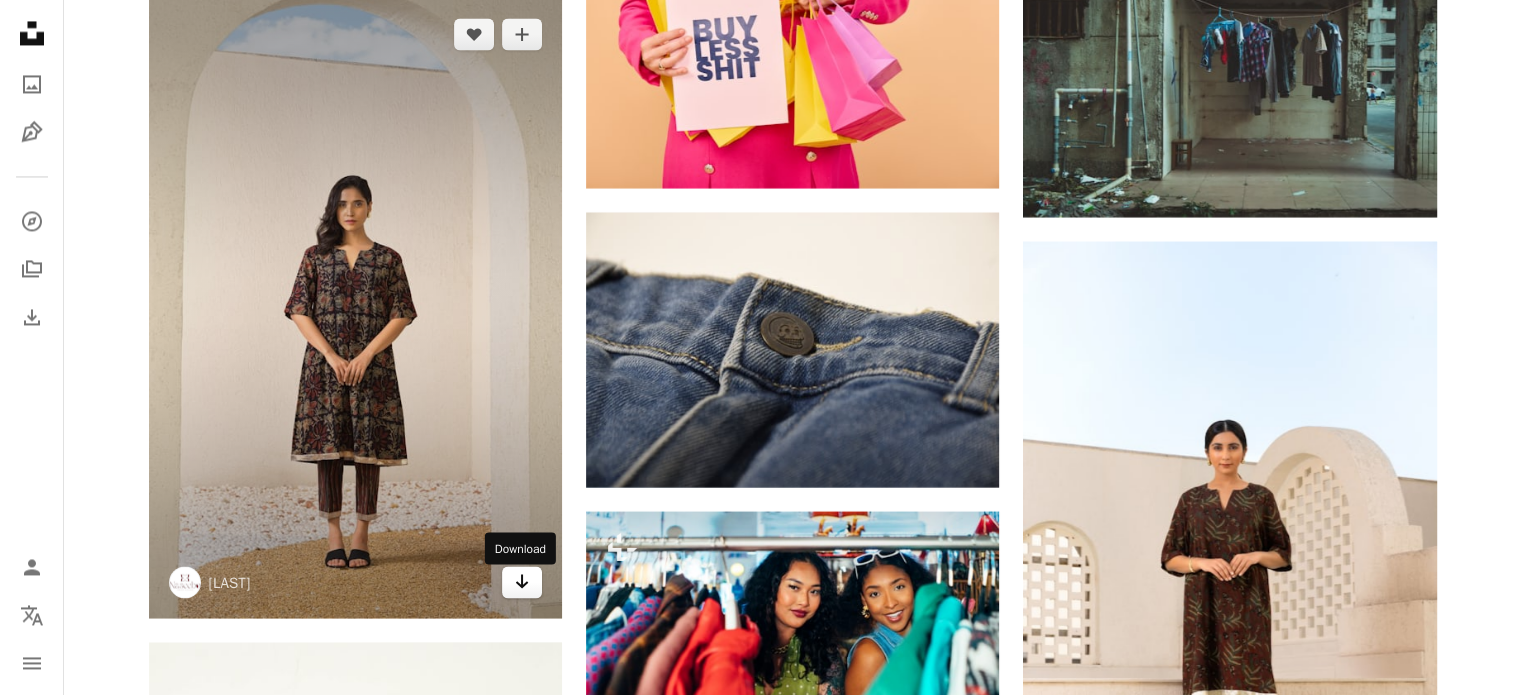 click on "Arrow pointing down" 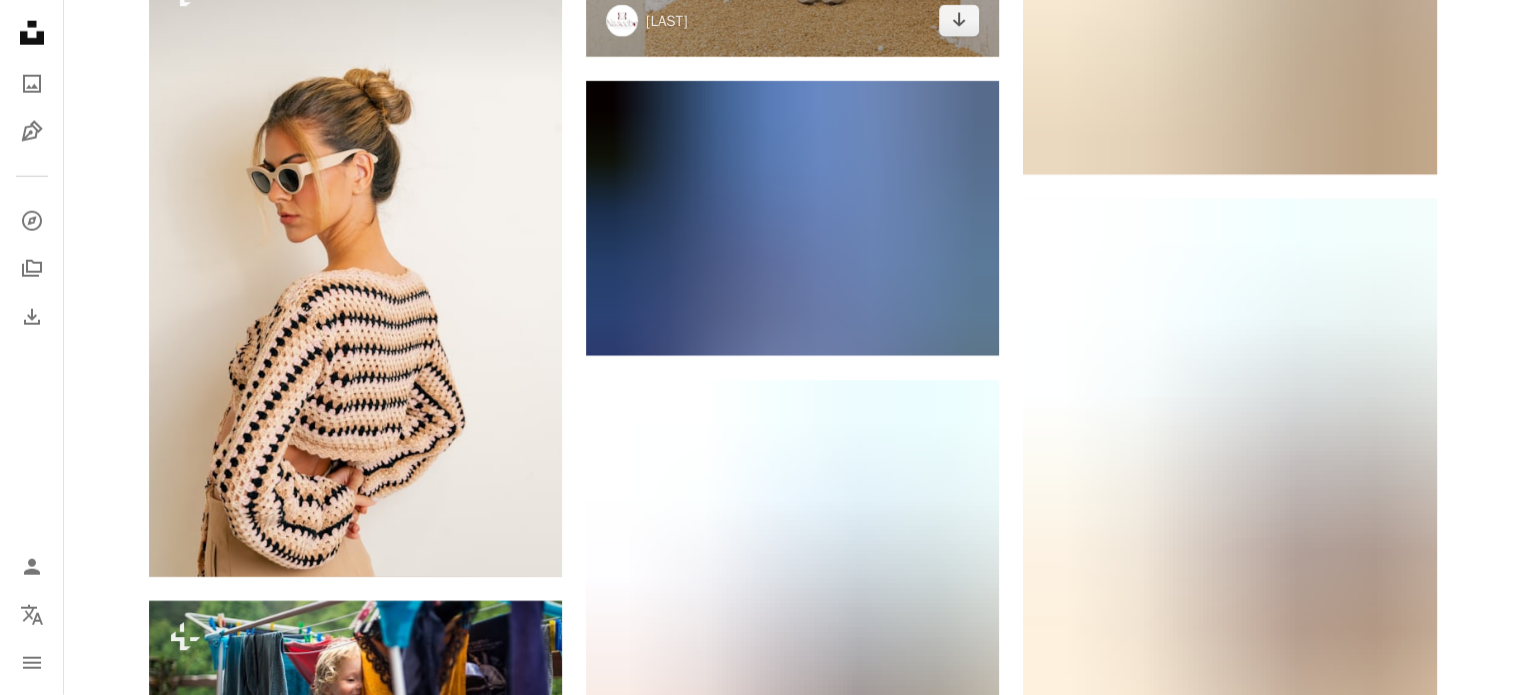 scroll, scrollTop: 73800, scrollLeft: 0, axis: vertical 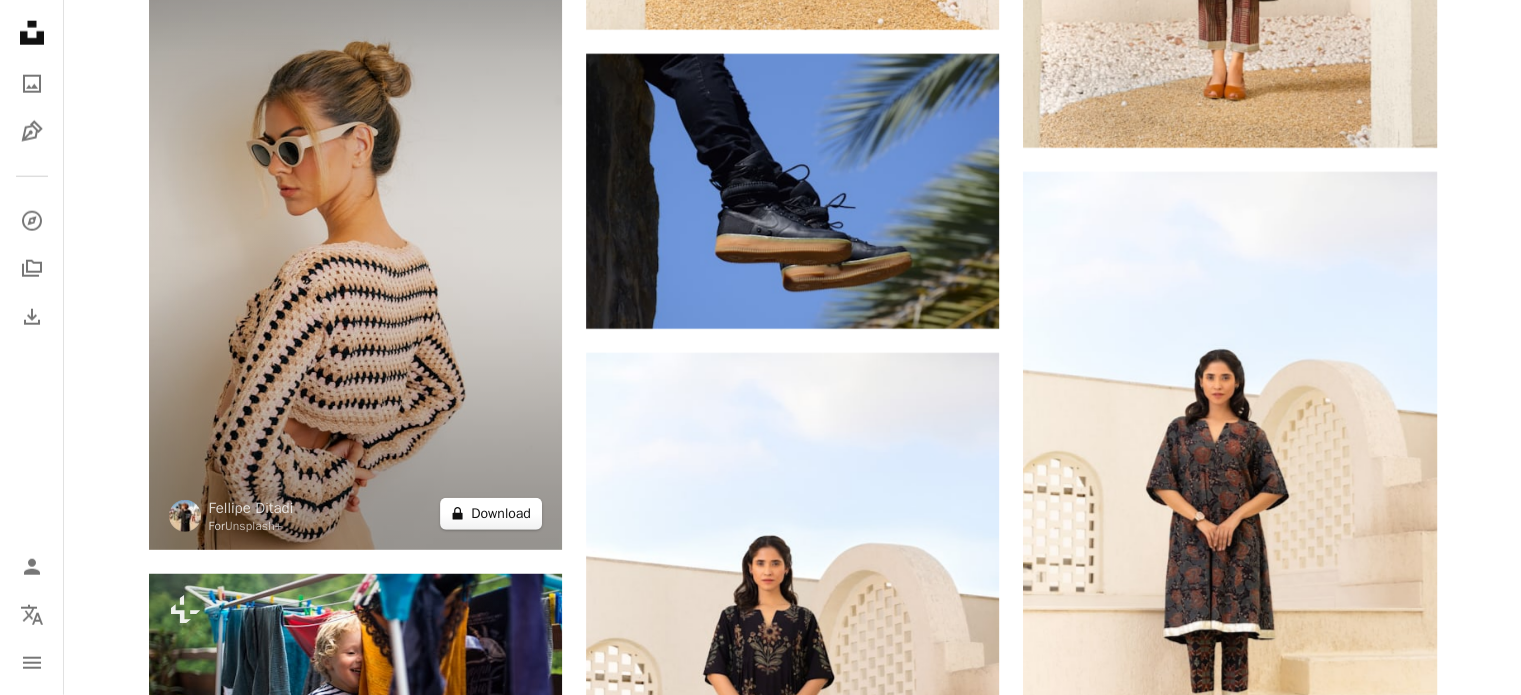 click on "A lock Download" at bounding box center (491, 514) 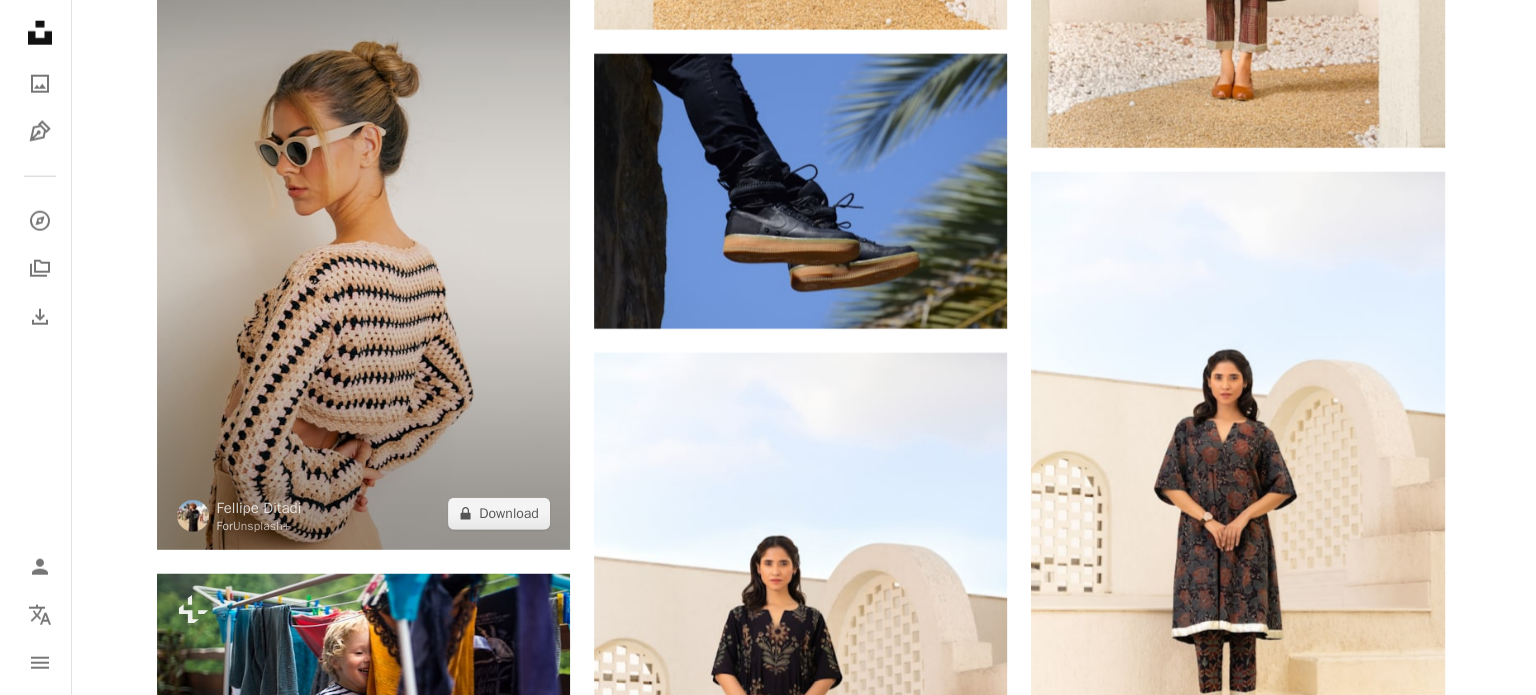scroll, scrollTop: 74100, scrollLeft: 0, axis: vertical 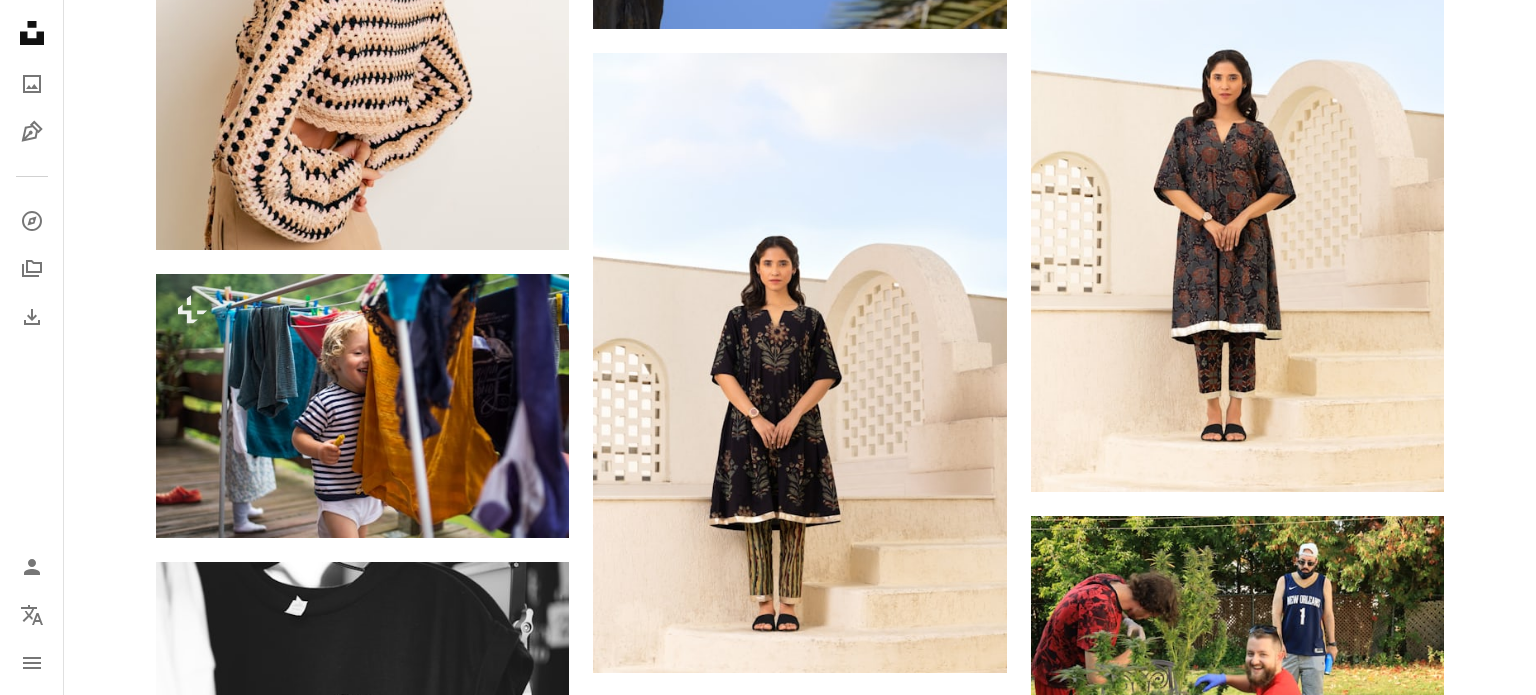 click on "An X shape Premium, ready to use images. Get unlimited access. A plus sign Members-only content added monthly A plus sign Unlimited royalty-free downloads A plus sign Illustrations  New A plus sign Enhanced legal protections yearly 66%  off monthly $12   $4 USD per month * Get  Unsplash+ * When paid annually, billed upfront  $48 Taxes where applicable. Renews automatically. Cancel anytime." at bounding box center [768, 3070] 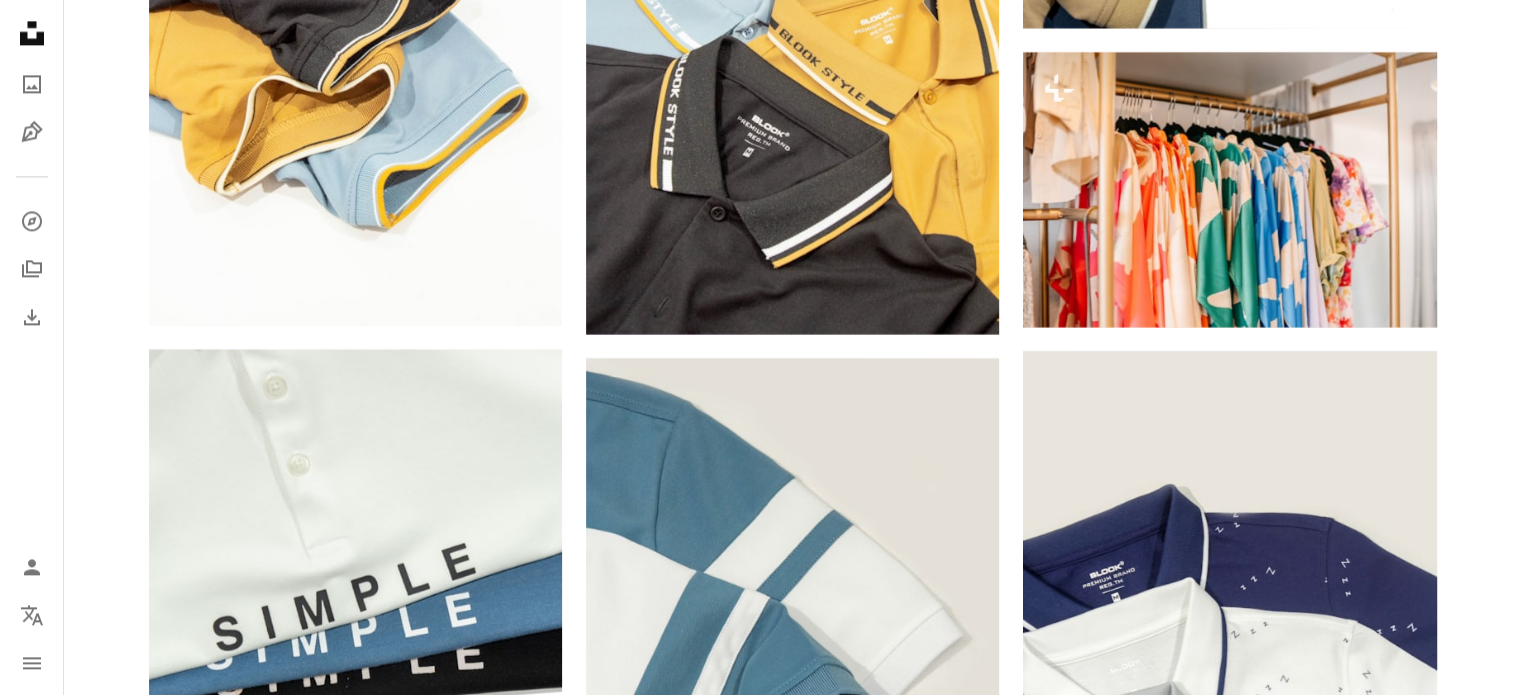 scroll, scrollTop: 95400, scrollLeft: 0, axis: vertical 